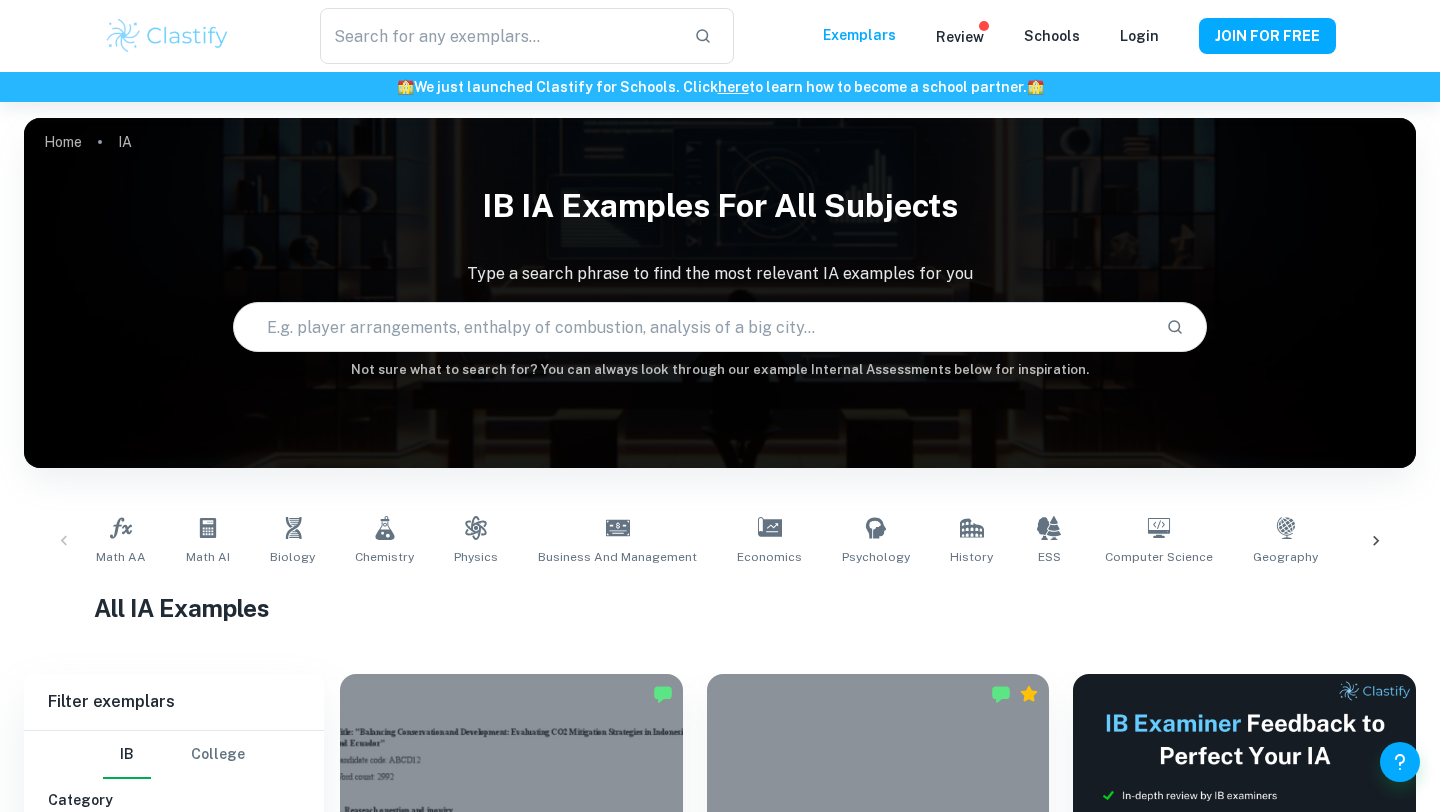 scroll, scrollTop: 0, scrollLeft: 0, axis: both 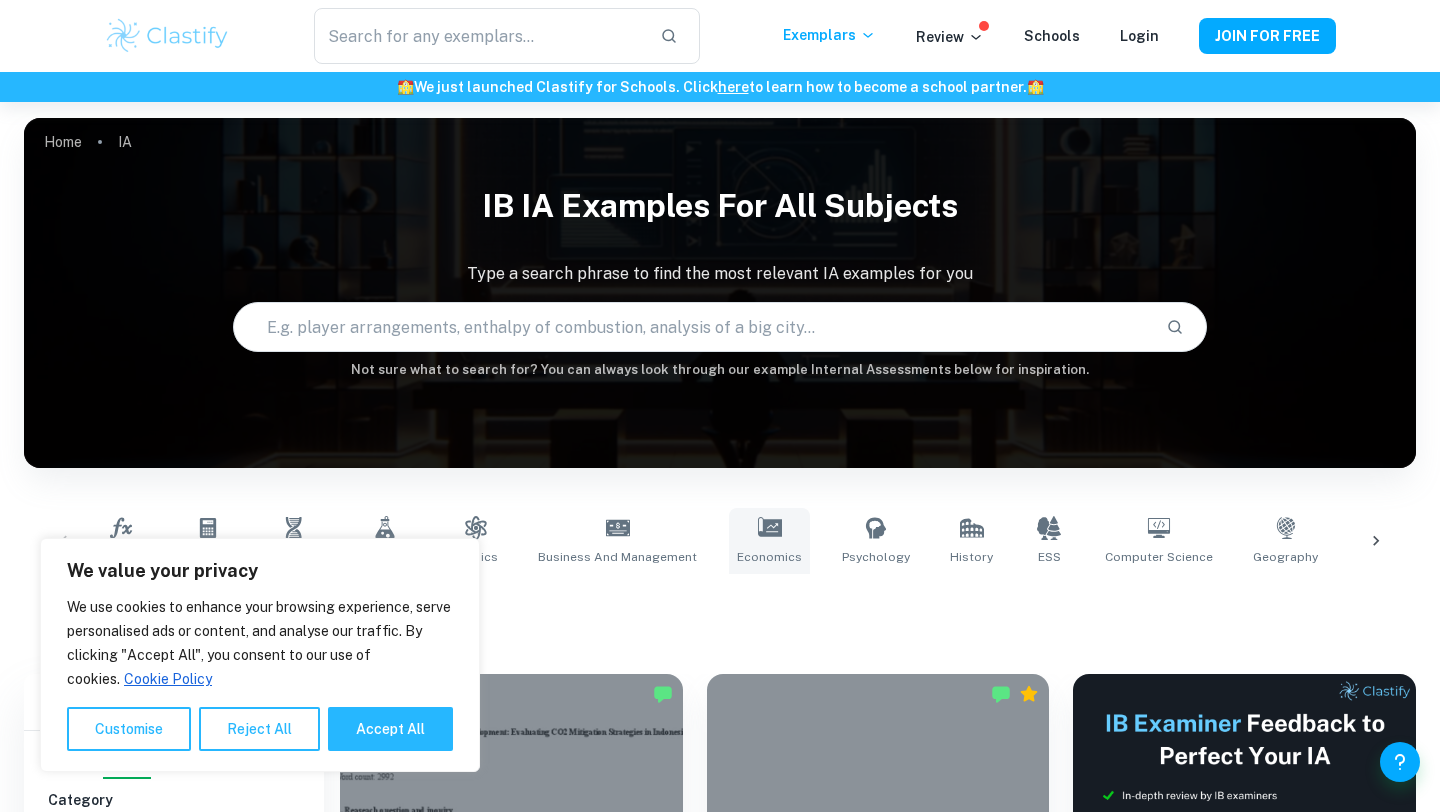 click on "Economics" at bounding box center [769, 541] 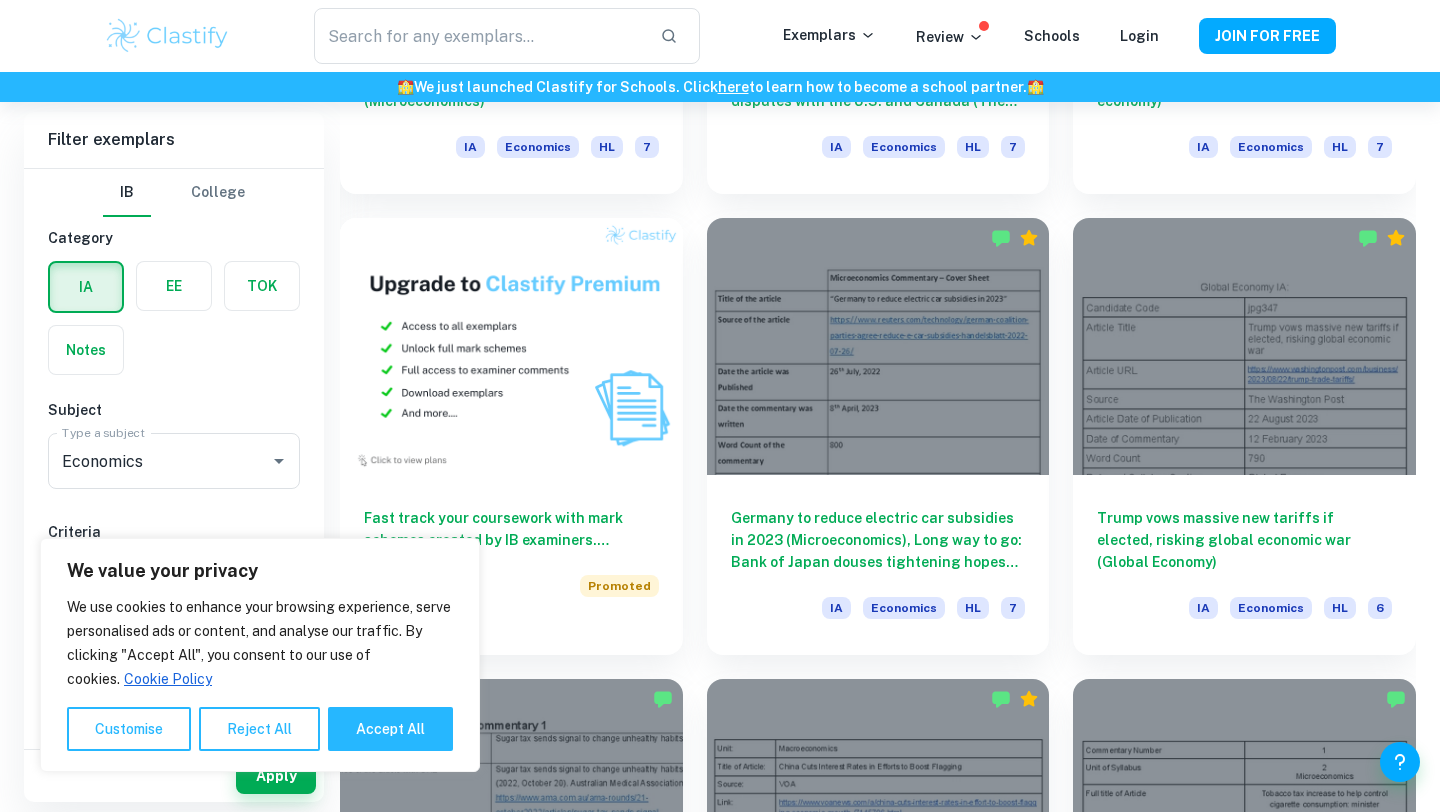 scroll, scrollTop: 1390, scrollLeft: 0, axis: vertical 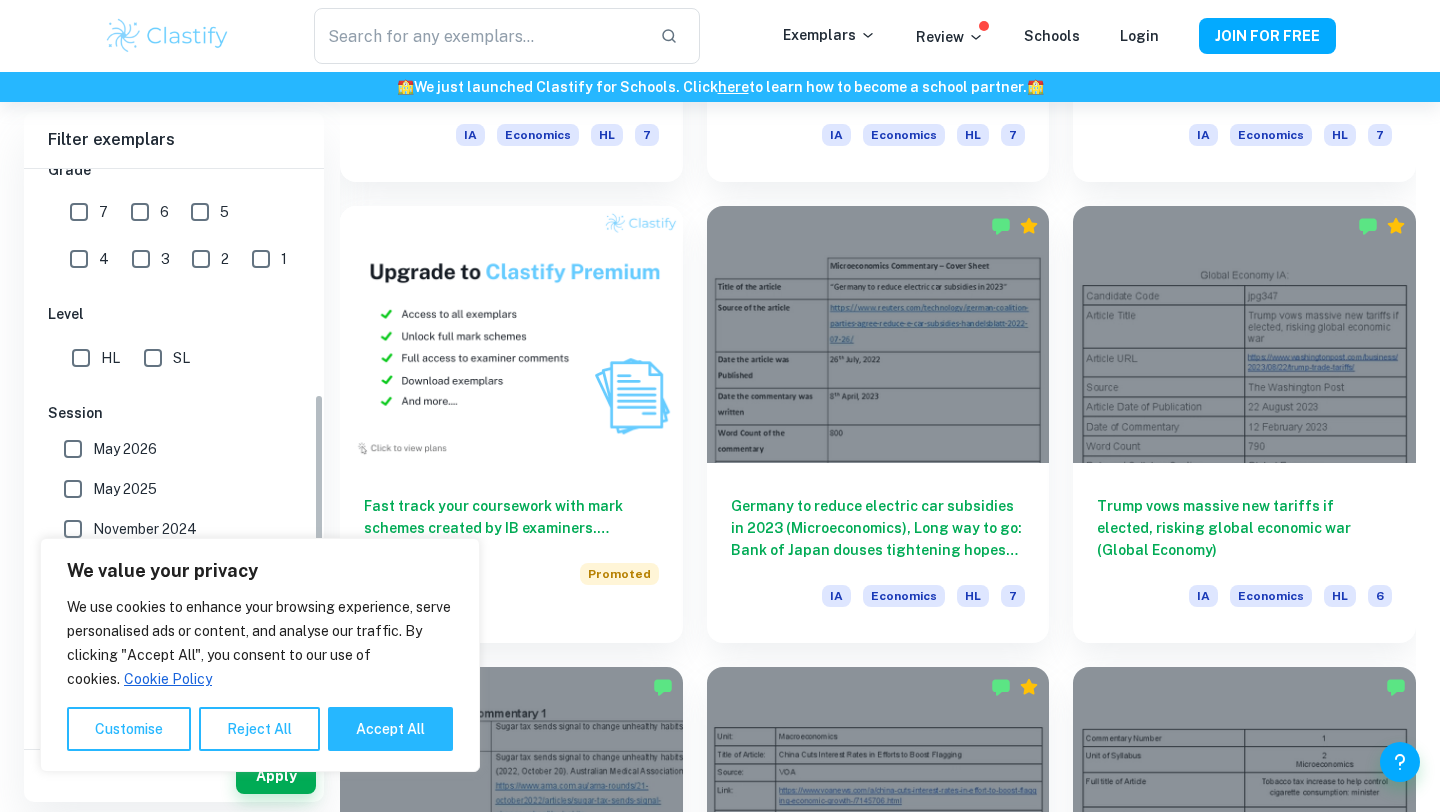 click on "HL" at bounding box center [81, 358] 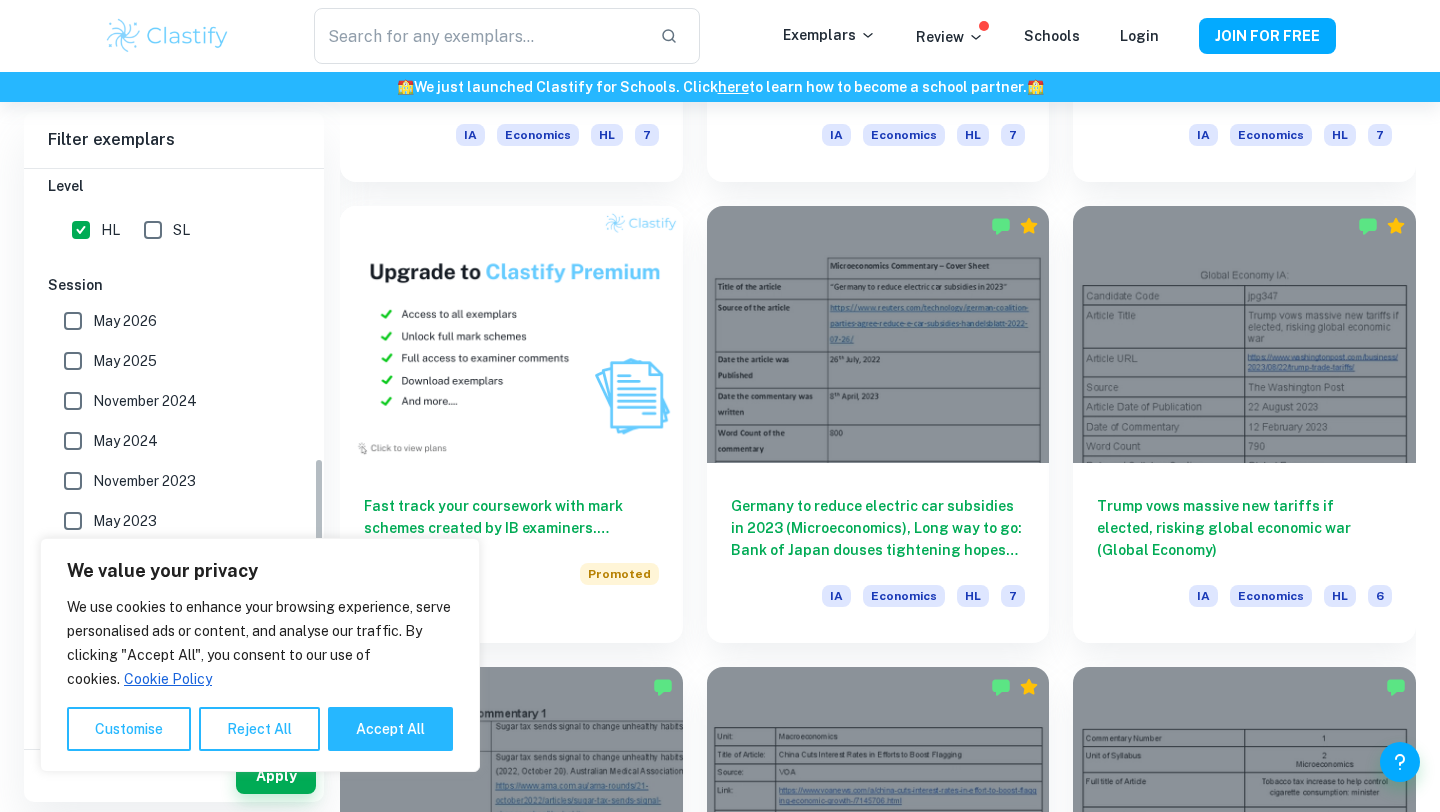 scroll, scrollTop: 580, scrollLeft: 0, axis: vertical 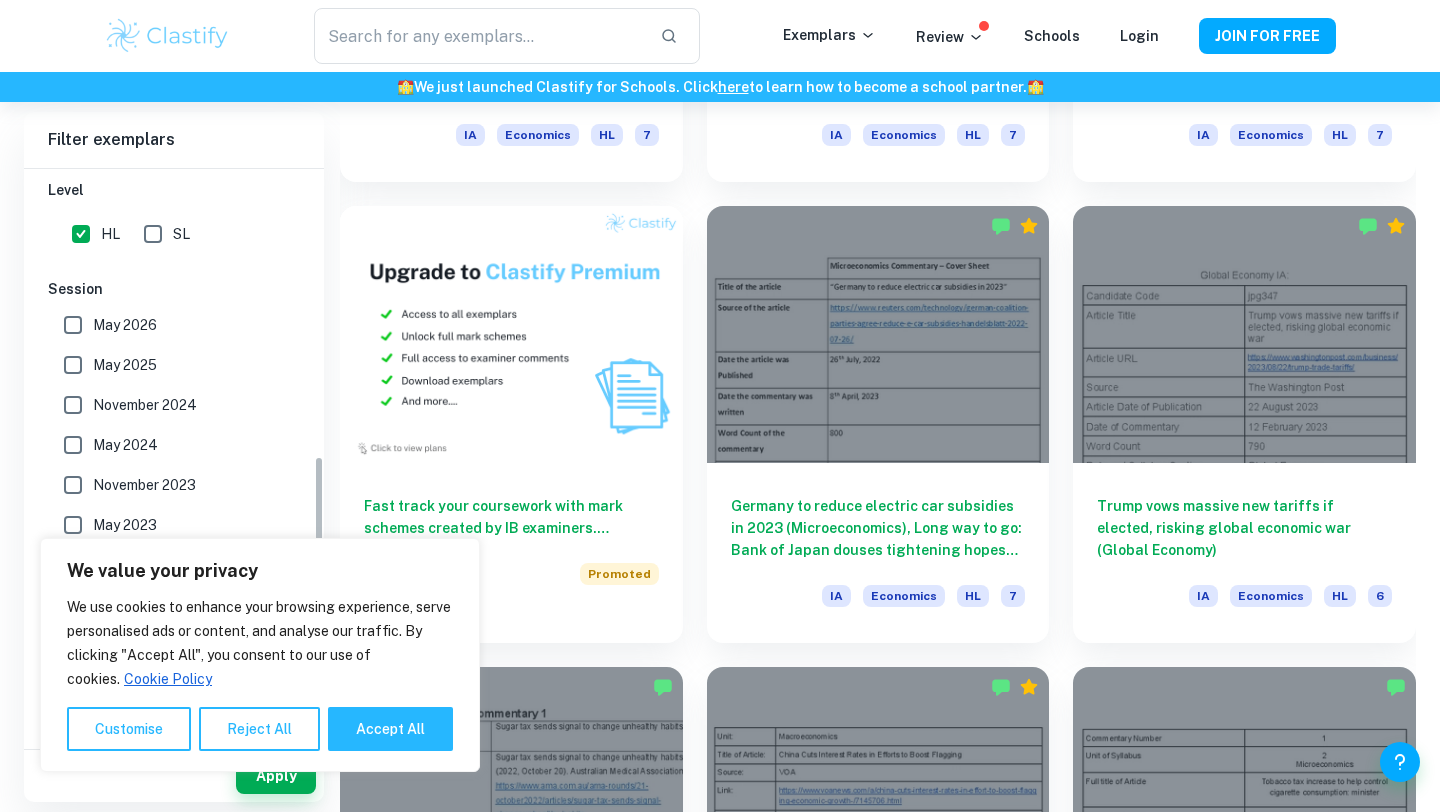 click on "May 2025" at bounding box center (125, 365) 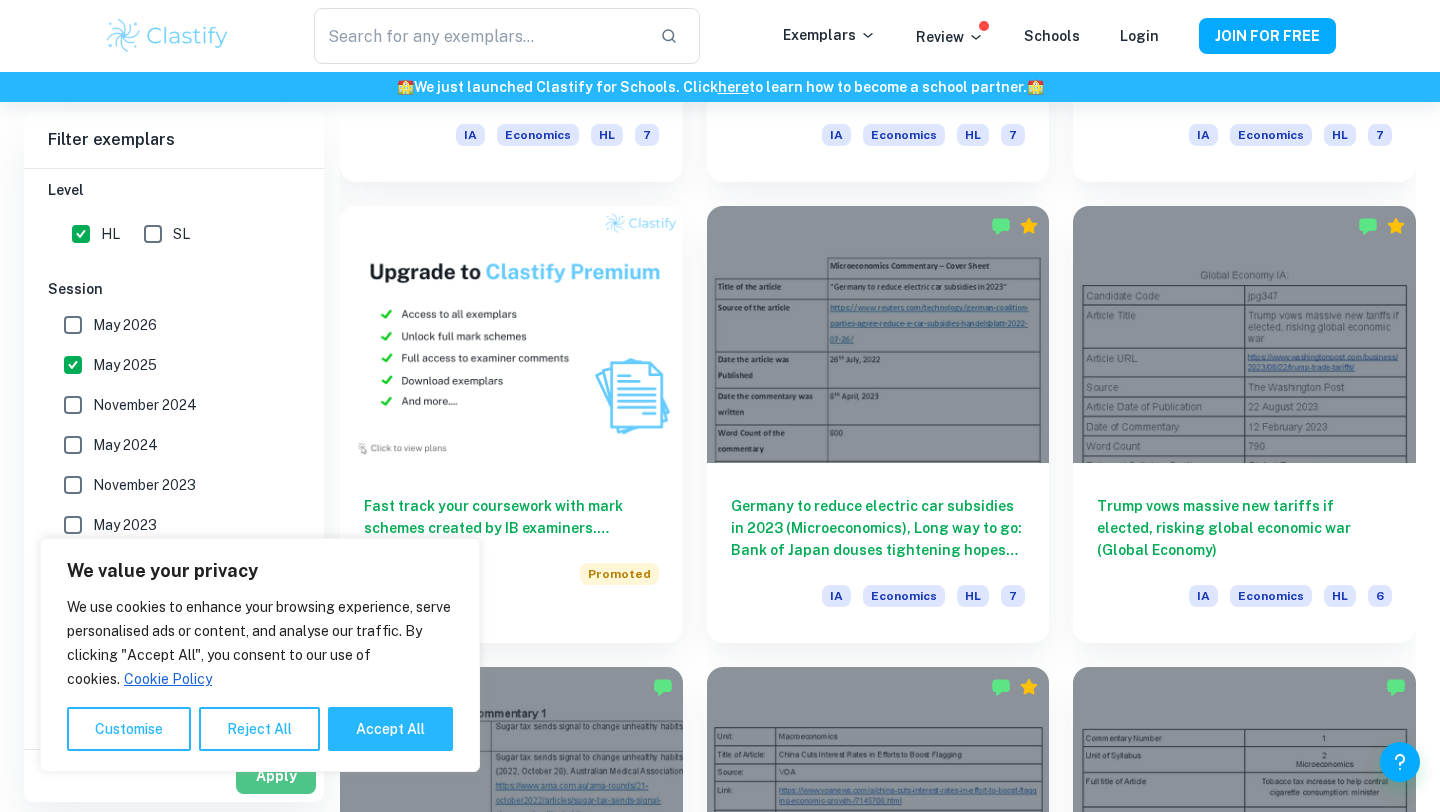 click on "Apply" at bounding box center (276, 776) 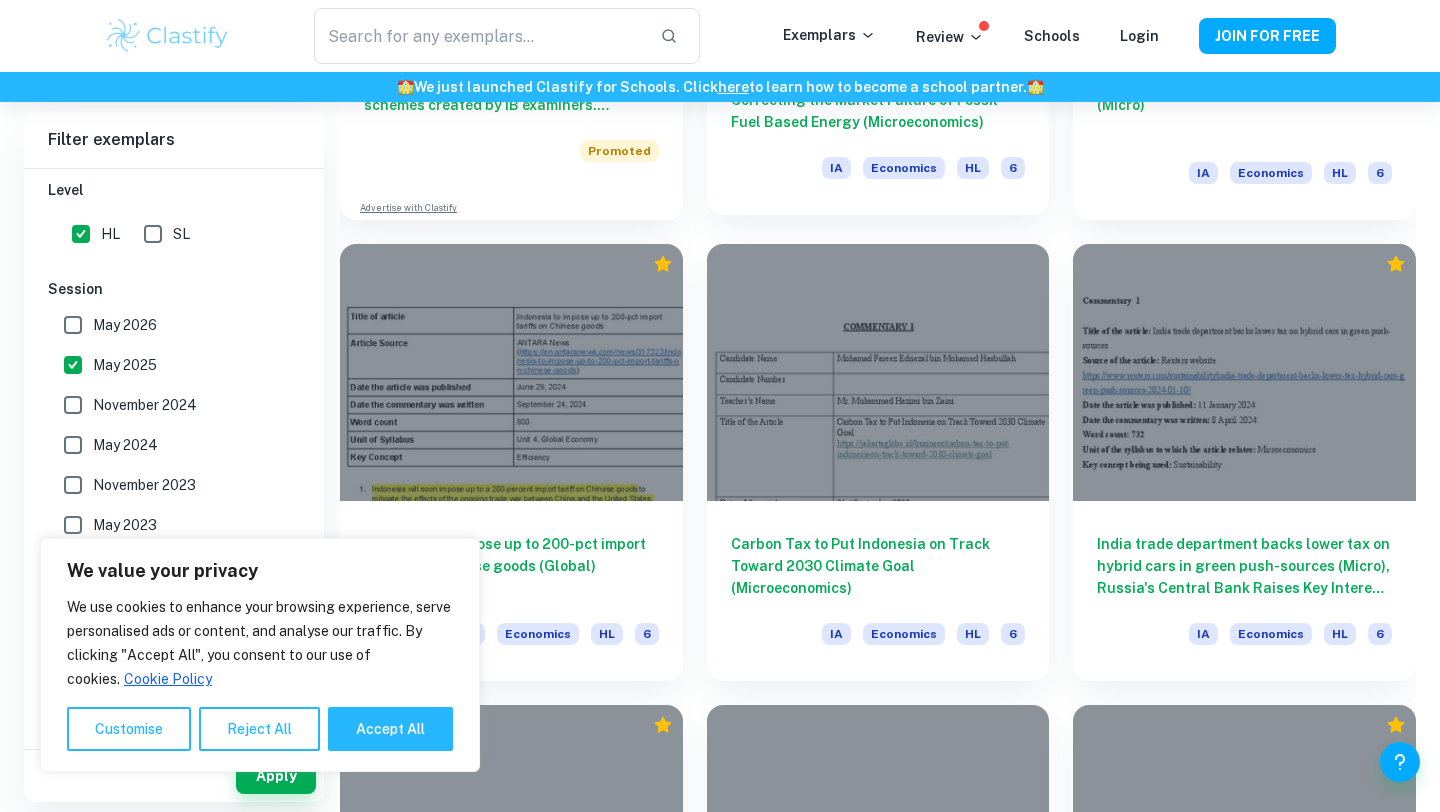 scroll, scrollTop: 1973, scrollLeft: 0, axis: vertical 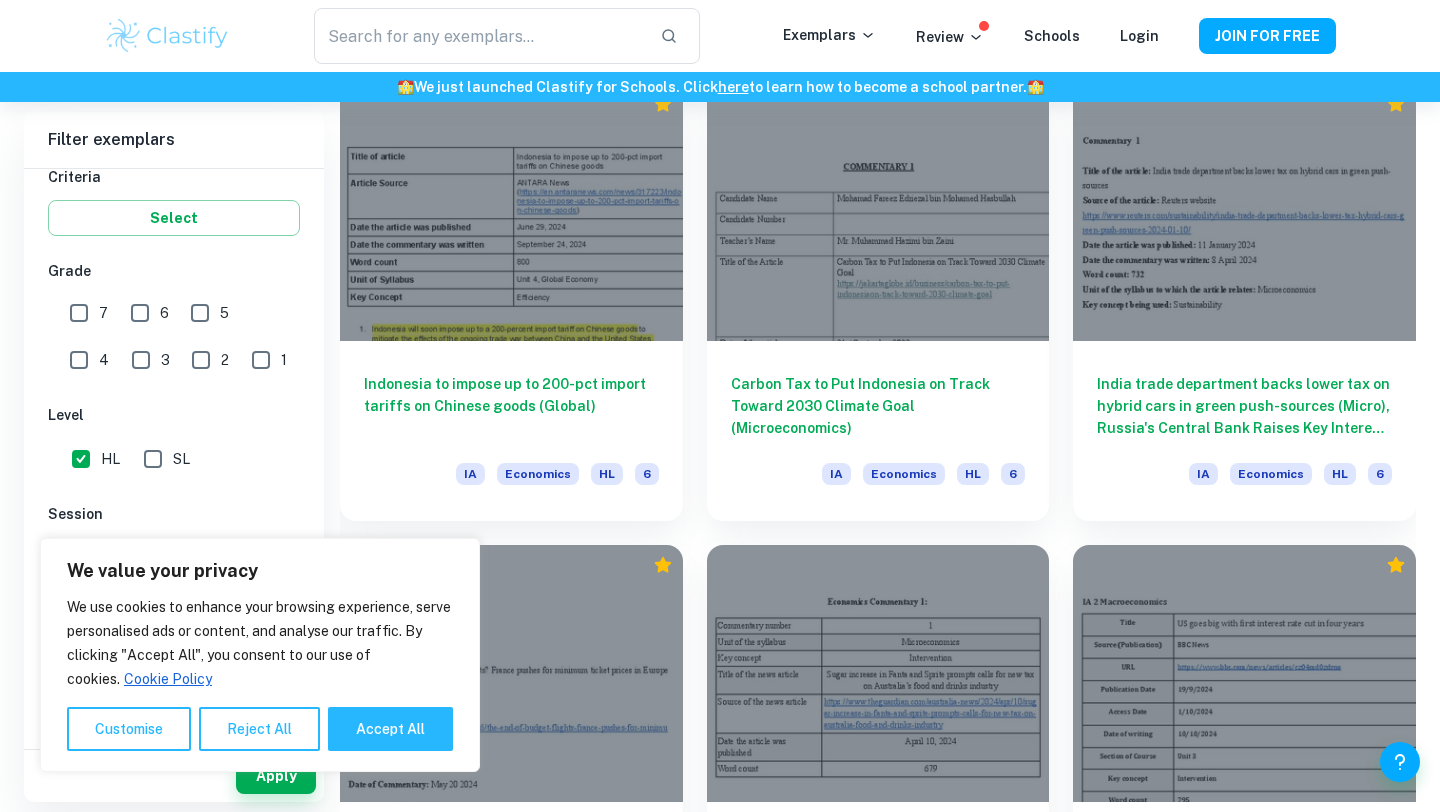 click on "7" at bounding box center [79, 313] 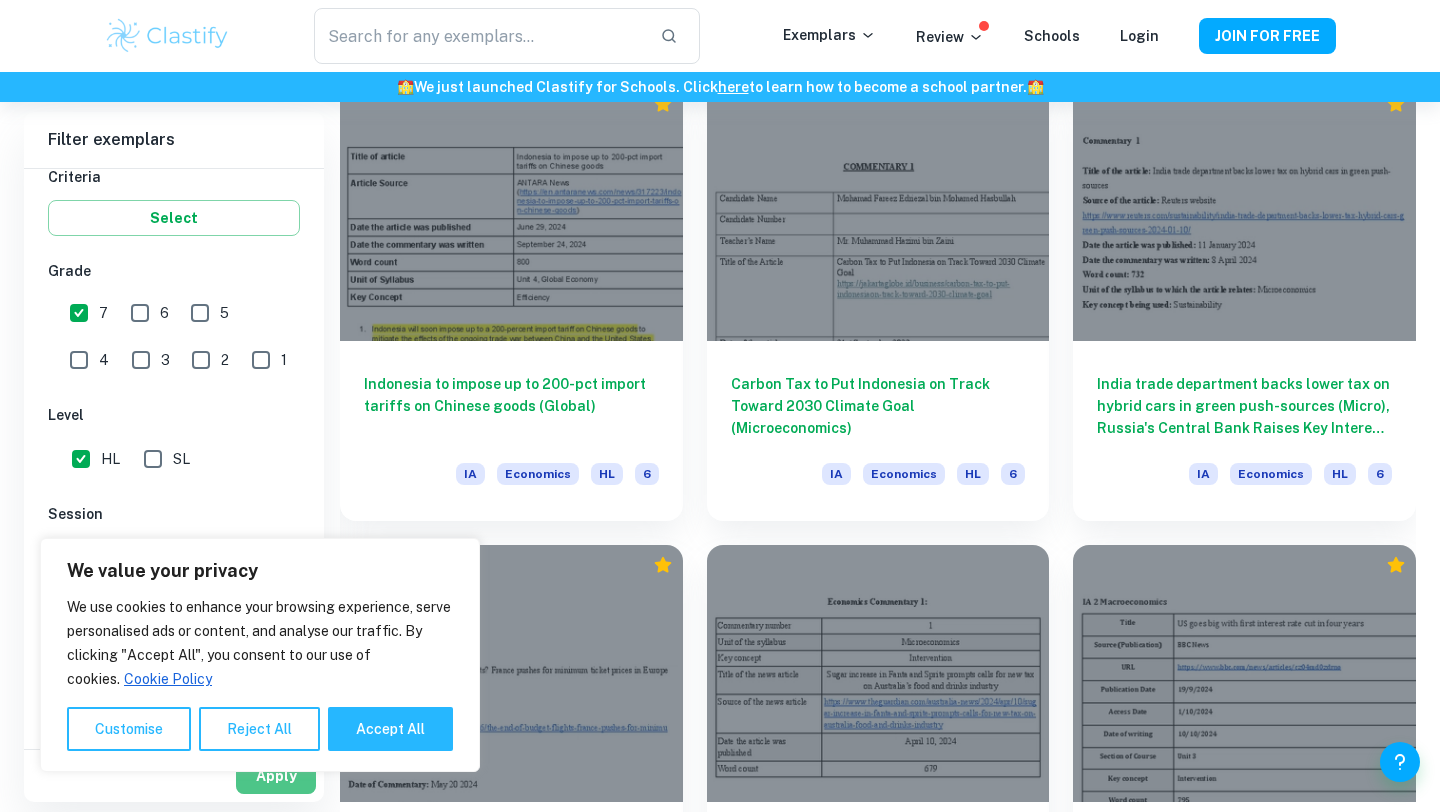 click on "Apply" at bounding box center (276, 776) 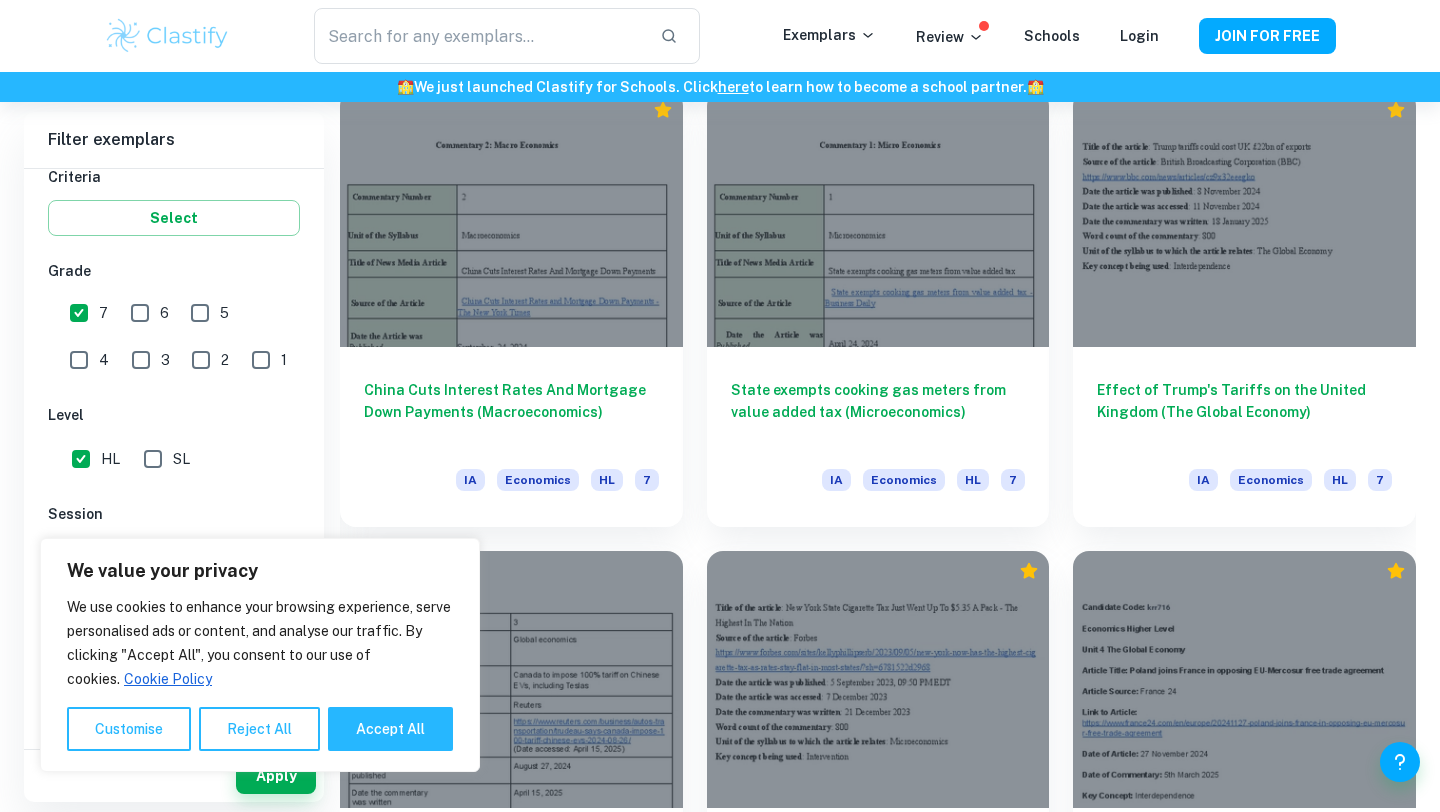 scroll, scrollTop: 1867, scrollLeft: 0, axis: vertical 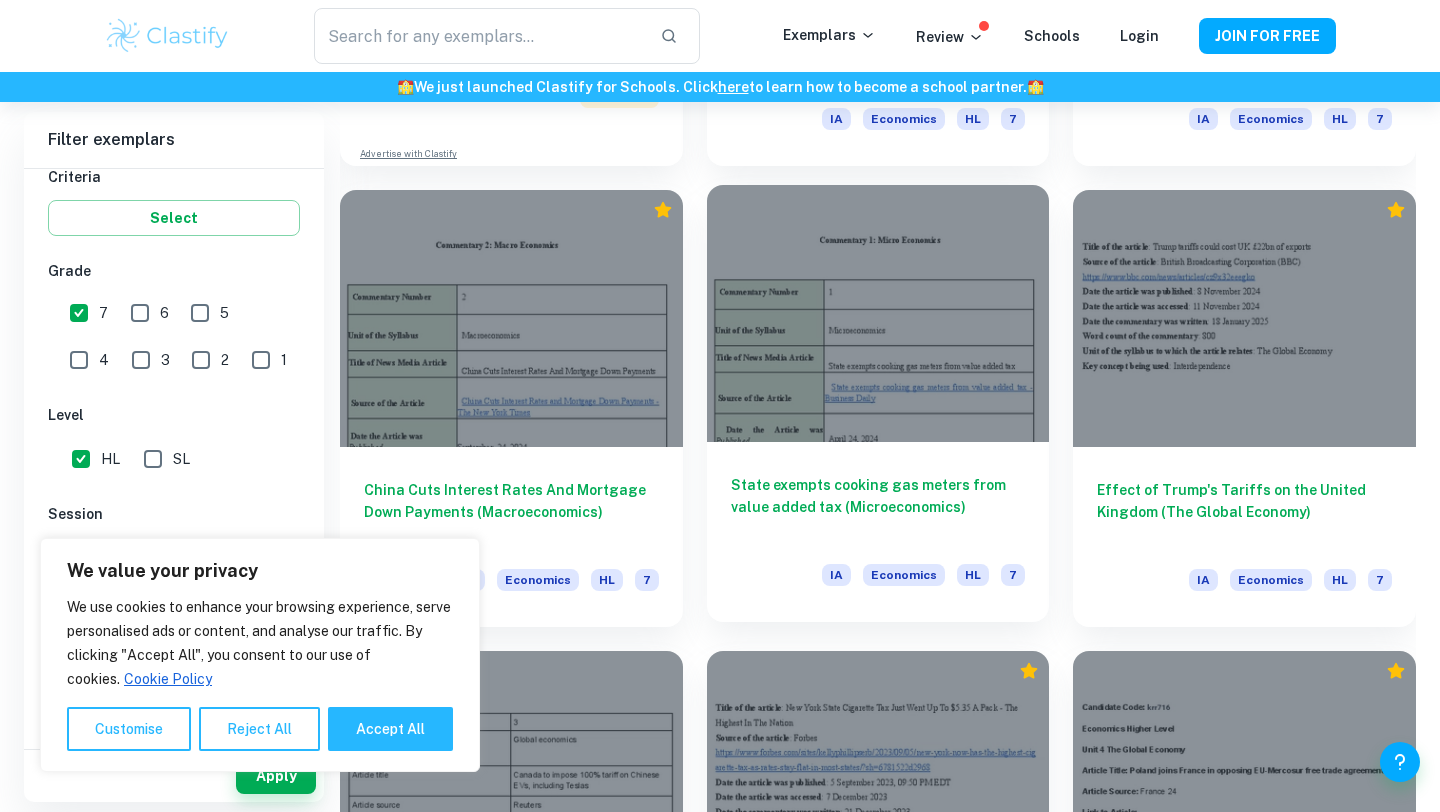click at bounding box center (878, 313) 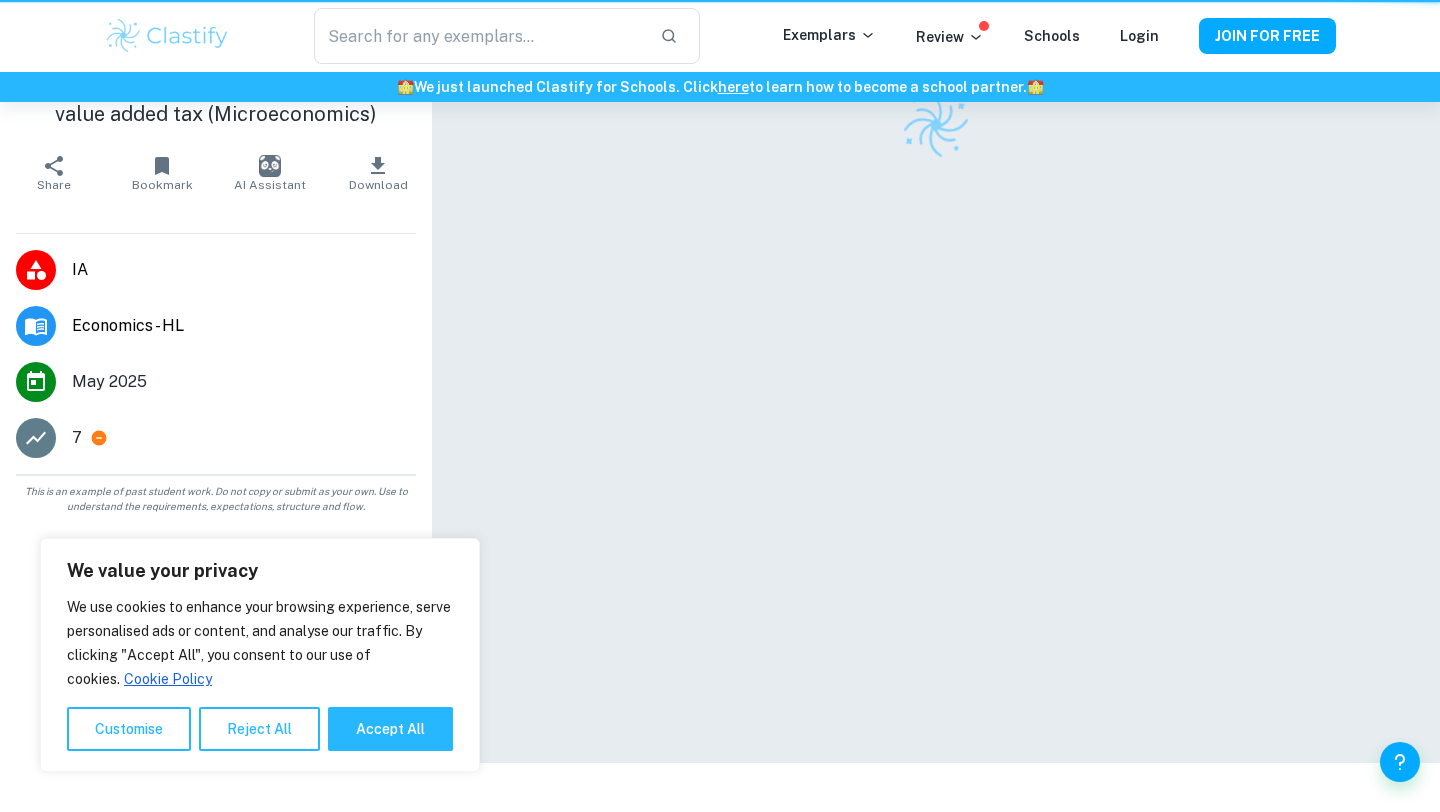 scroll, scrollTop: 0, scrollLeft: 0, axis: both 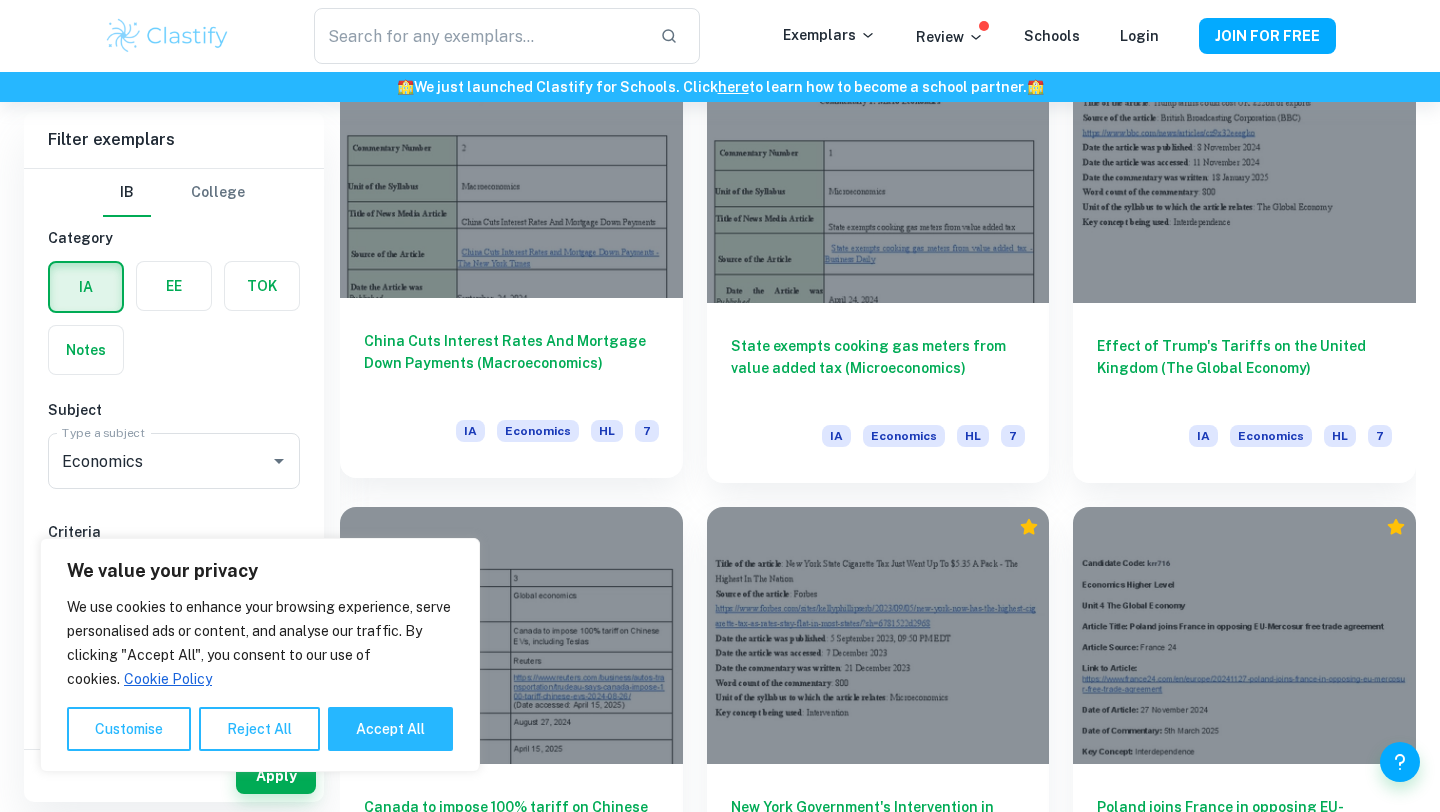 click on "China Cuts Interest Rates And Mortgage Down Payments (Macroeconomics)" at bounding box center (511, 363) 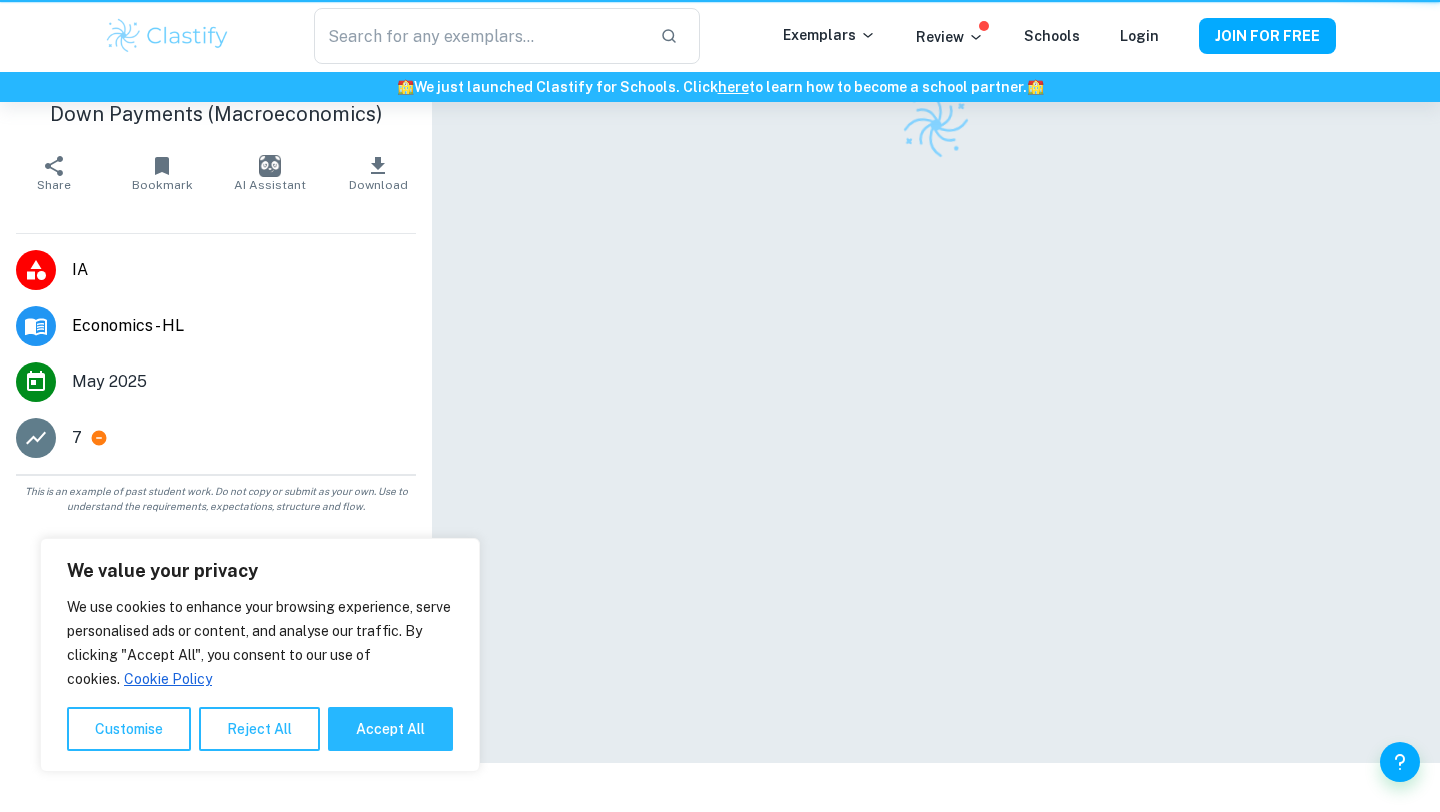 scroll, scrollTop: 0, scrollLeft: 0, axis: both 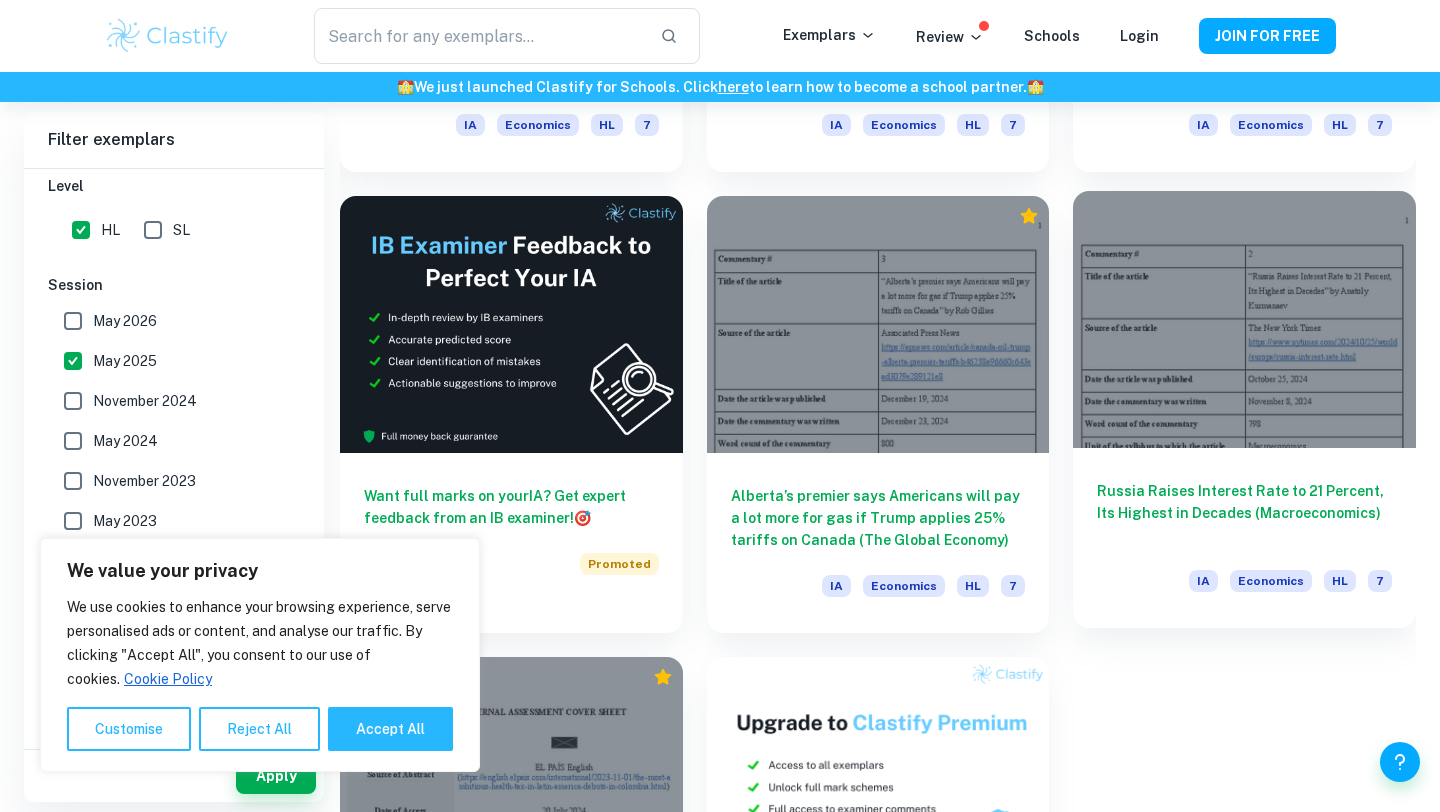click at bounding box center (1244, 319) 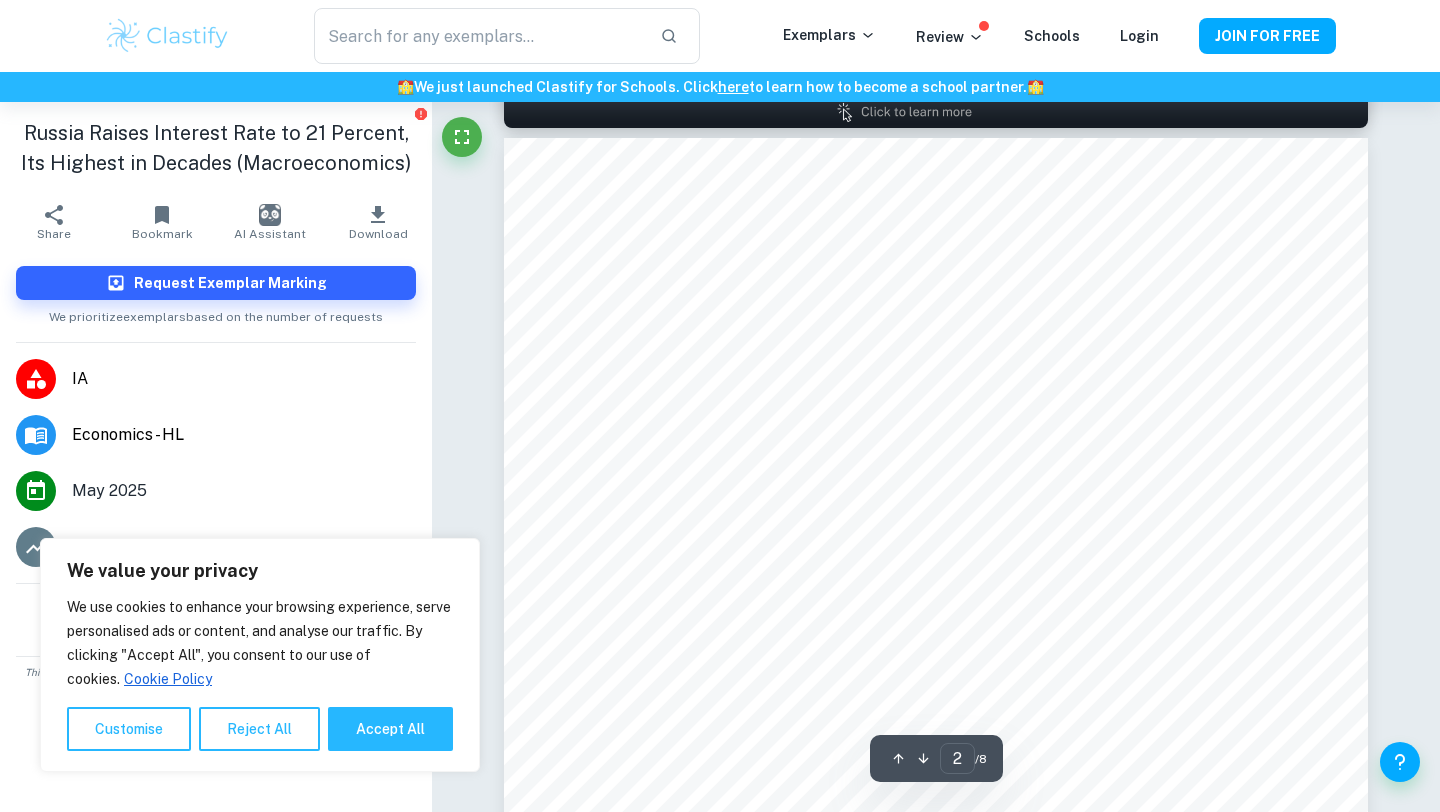 scroll, scrollTop: 1515, scrollLeft: 0, axis: vertical 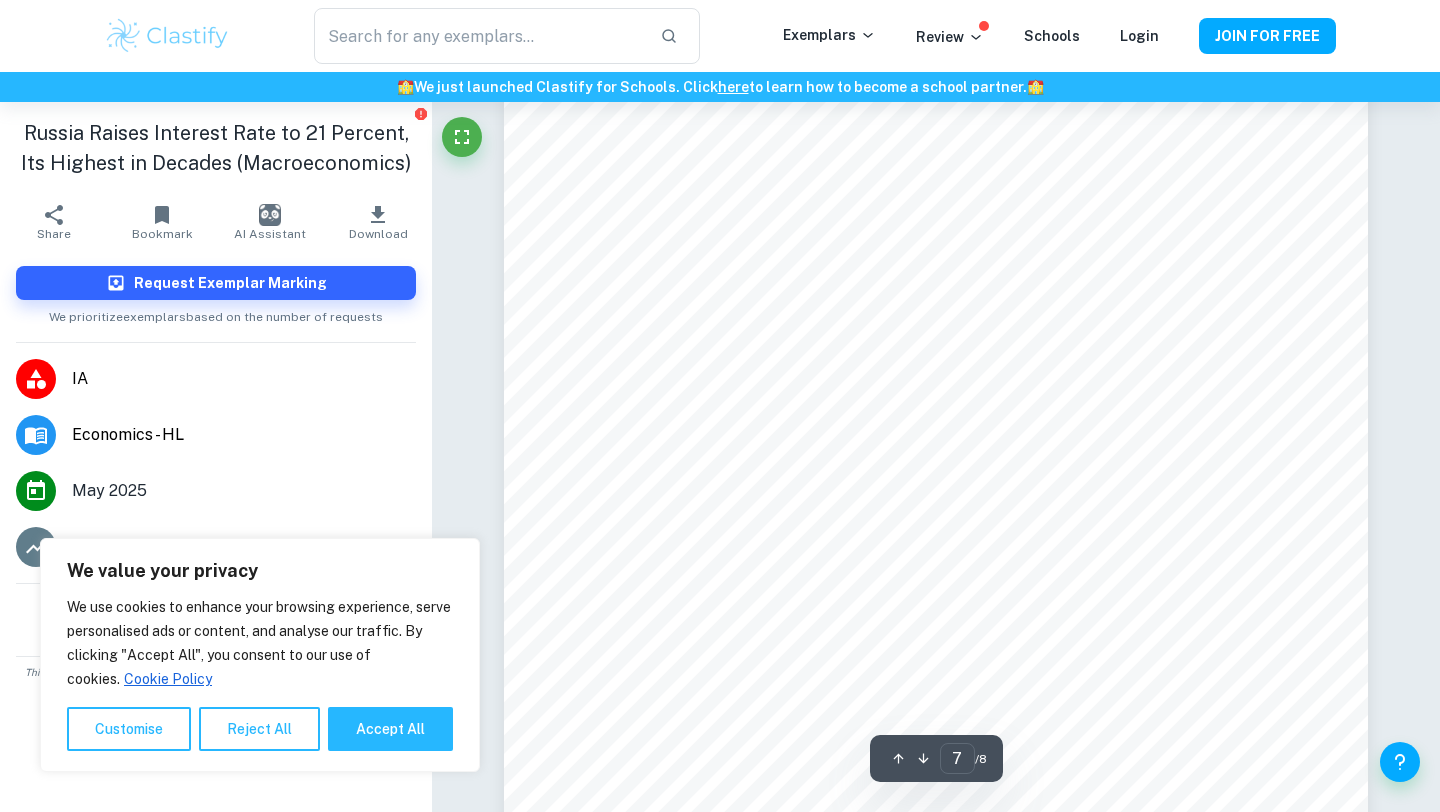 type on "6" 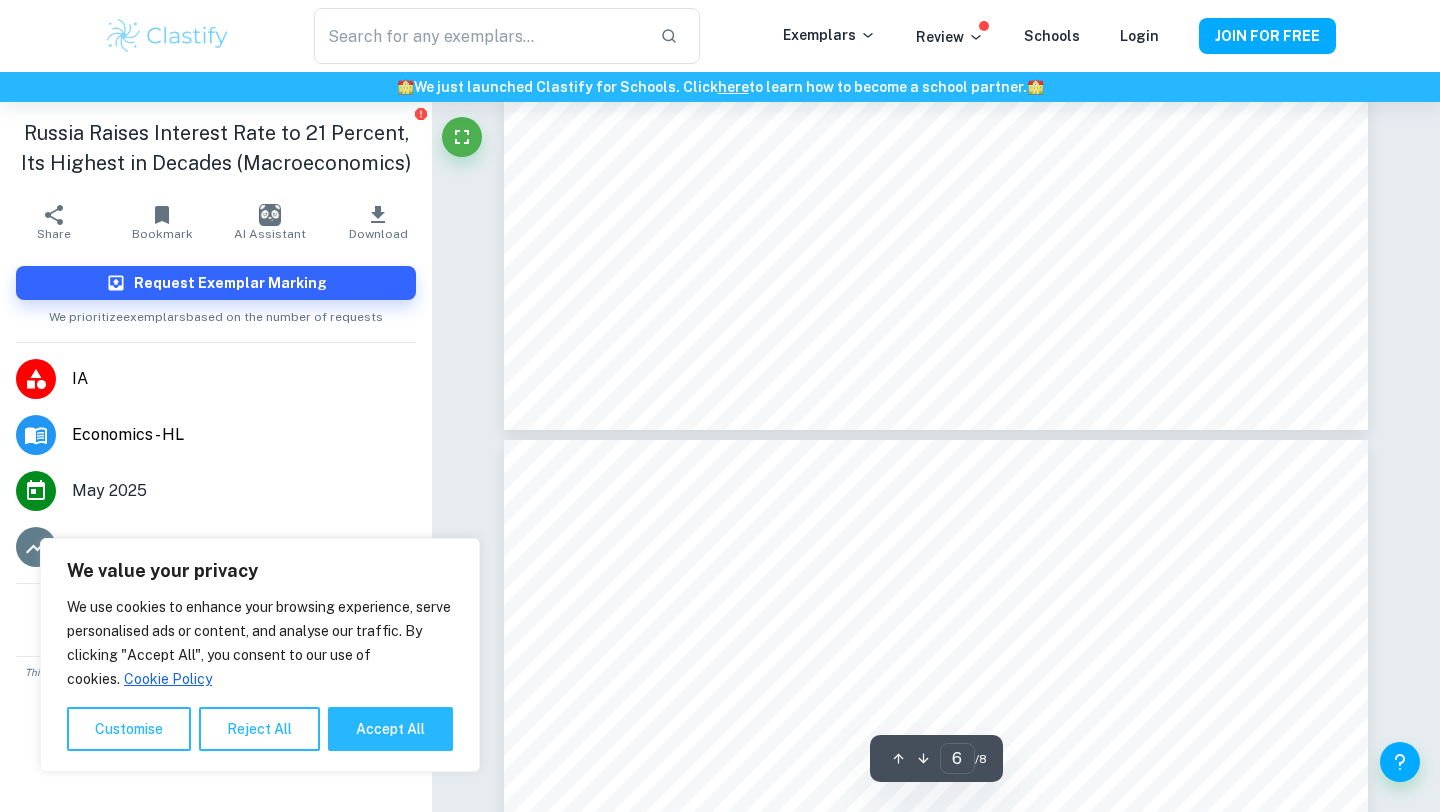 scroll, scrollTop: 6587, scrollLeft: 0, axis: vertical 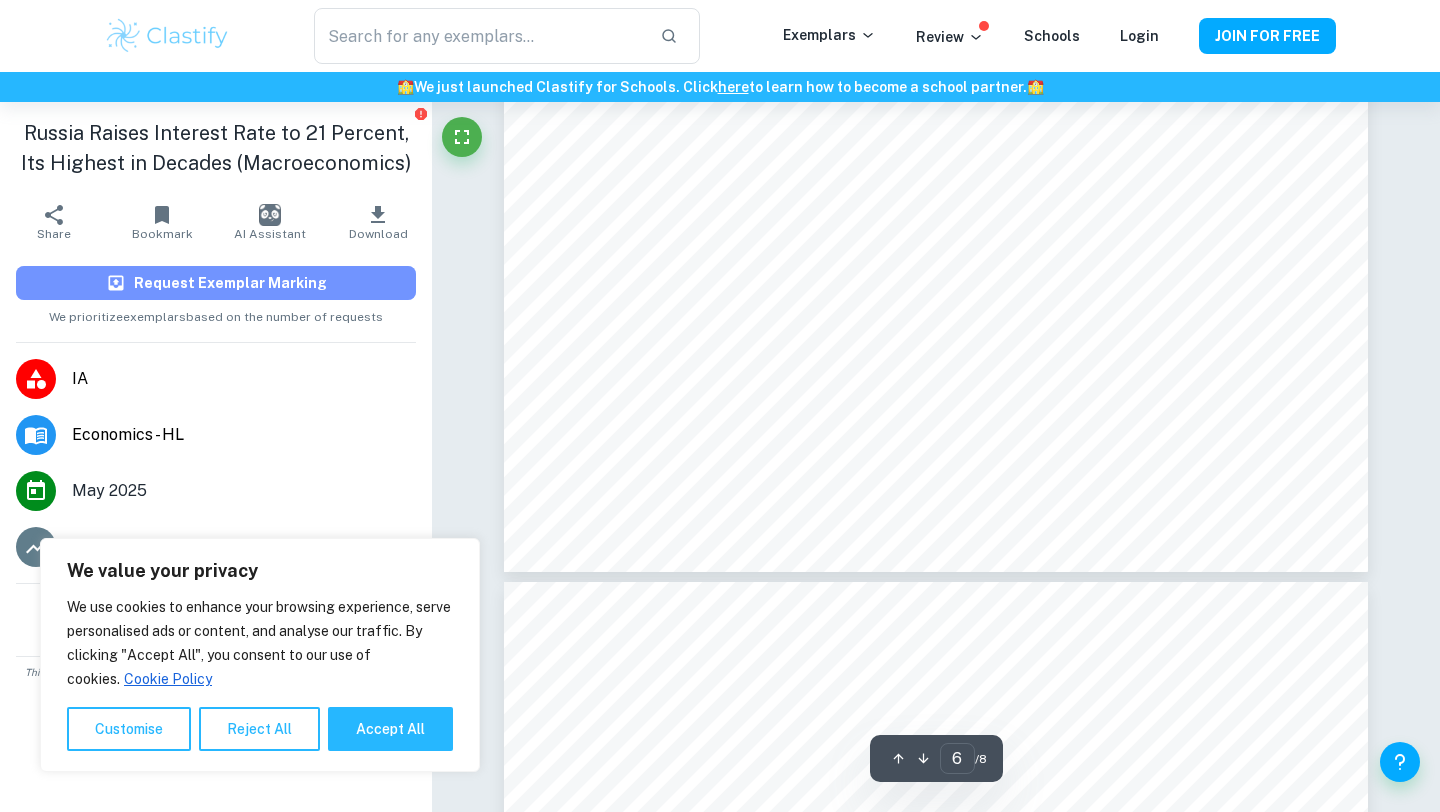 click on "Request Exemplar Marking" at bounding box center (216, 283) 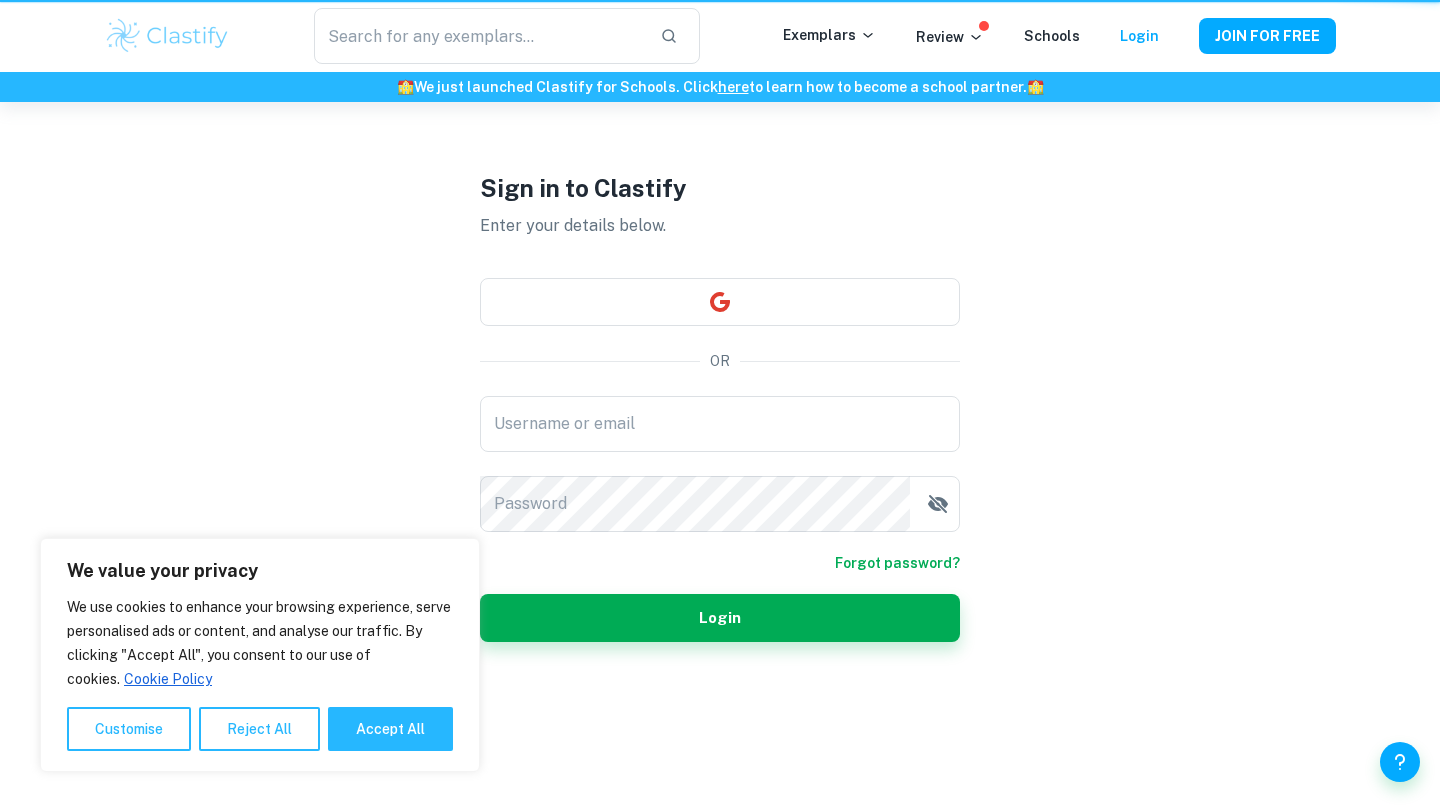 scroll, scrollTop: 0, scrollLeft: 0, axis: both 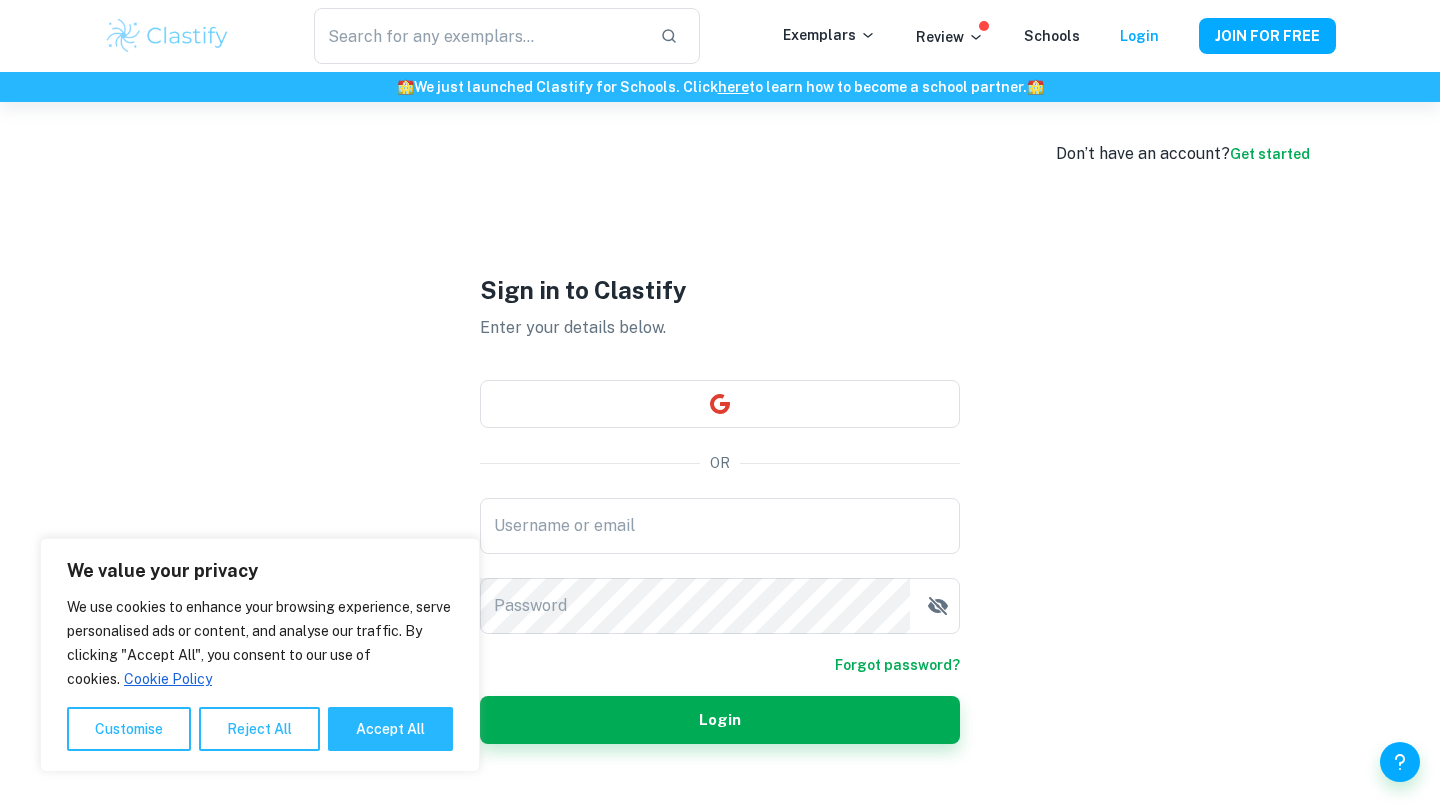 type on "eaoulton@gmail.com" 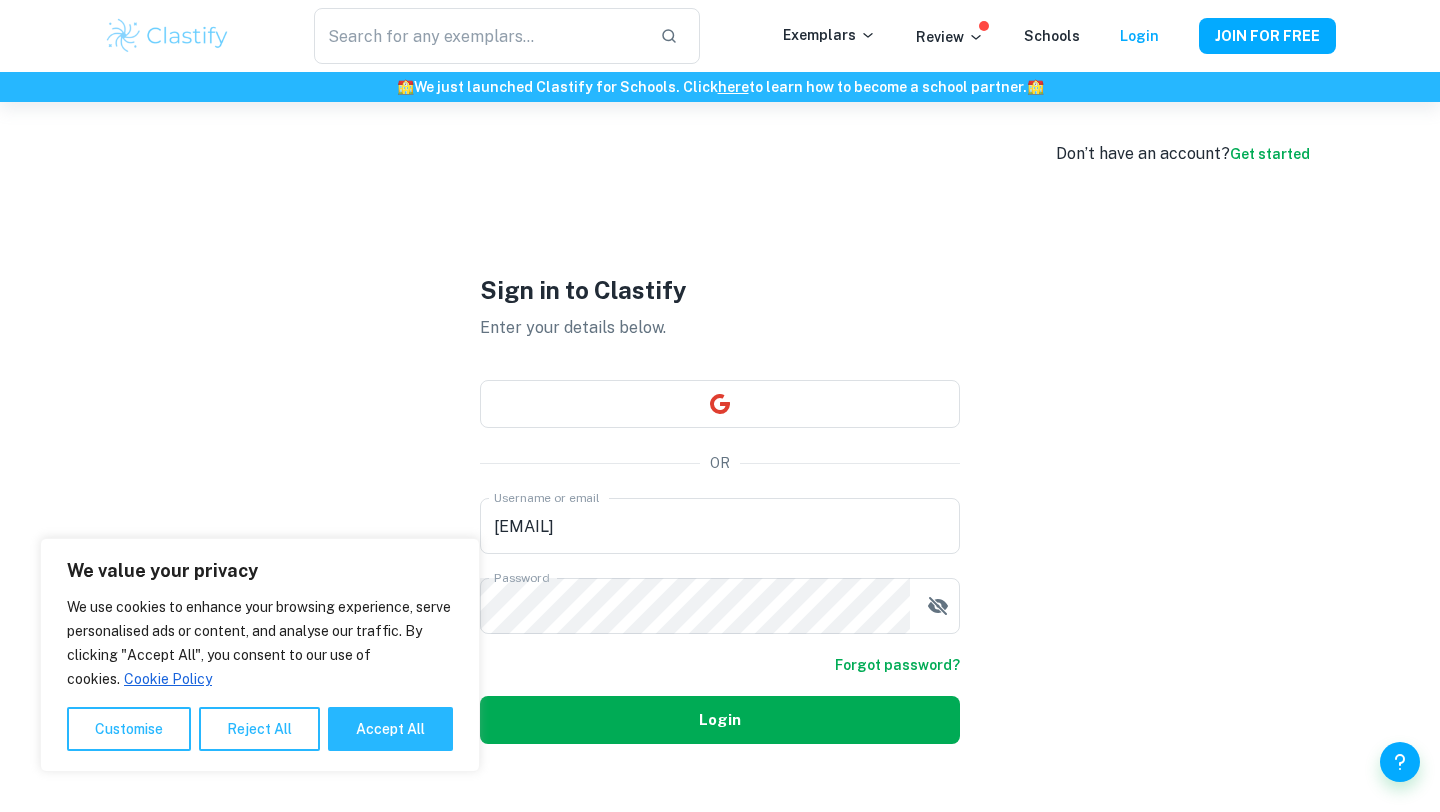 click on "Login" at bounding box center (720, 720) 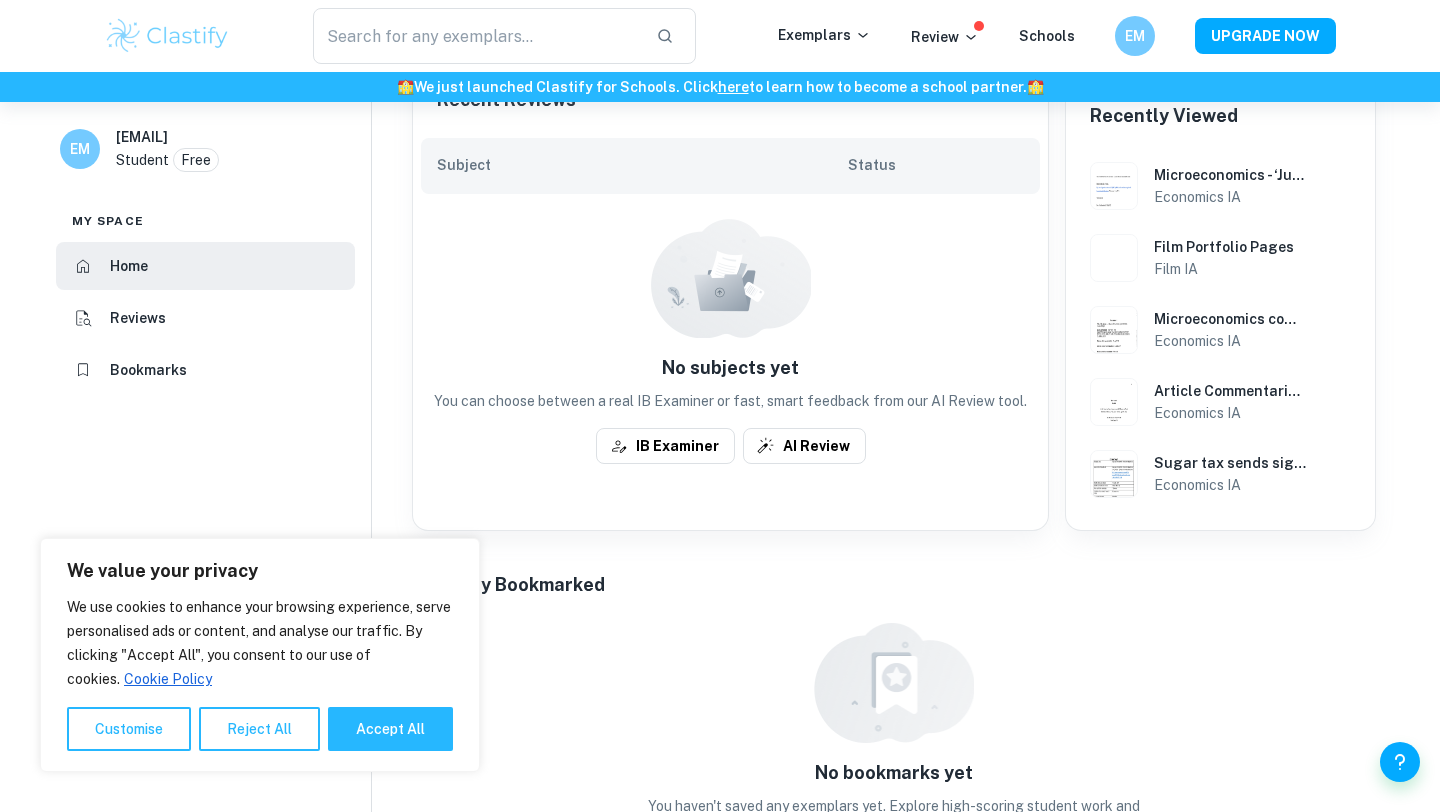 scroll, scrollTop: 537, scrollLeft: 0, axis: vertical 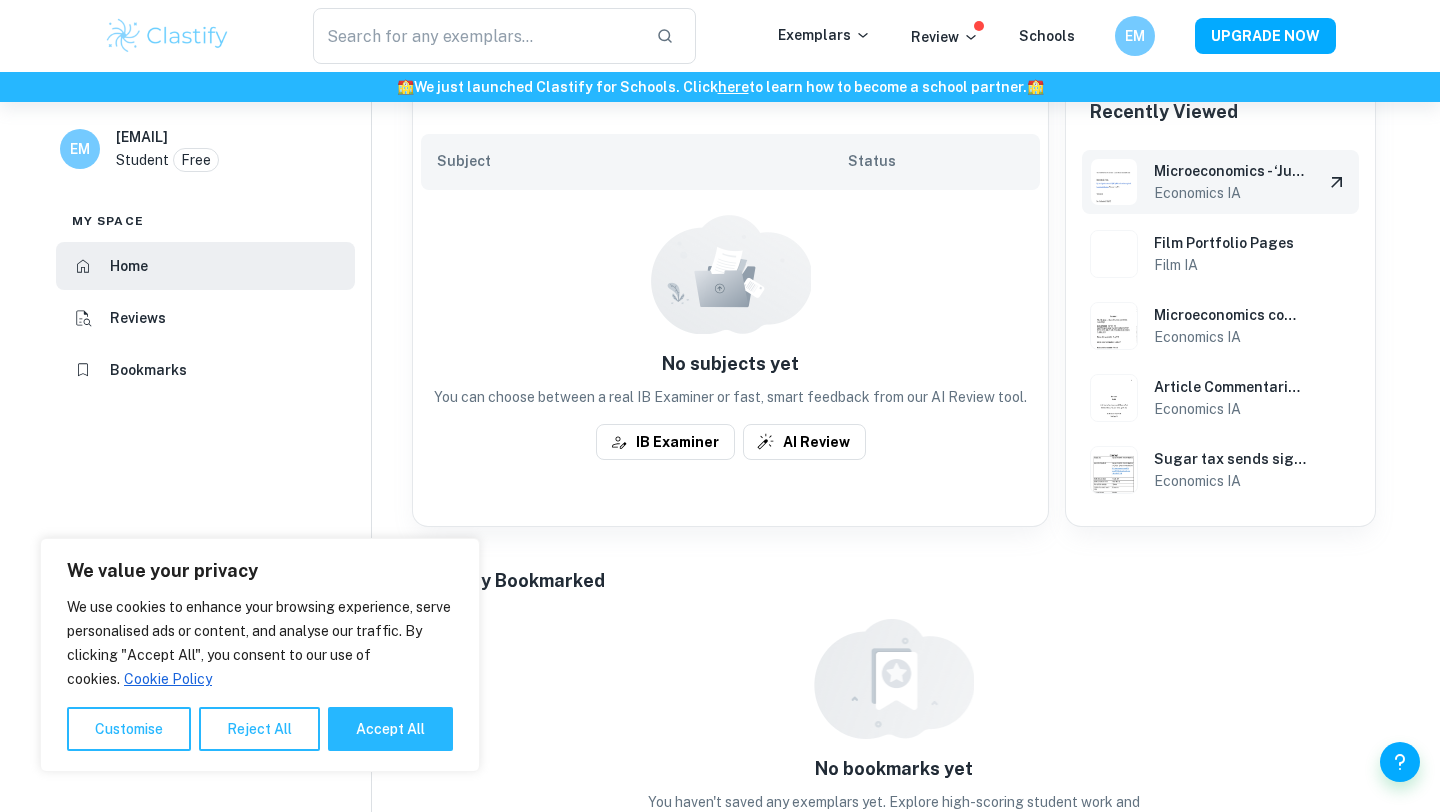 click at bounding box center (1114, 182) 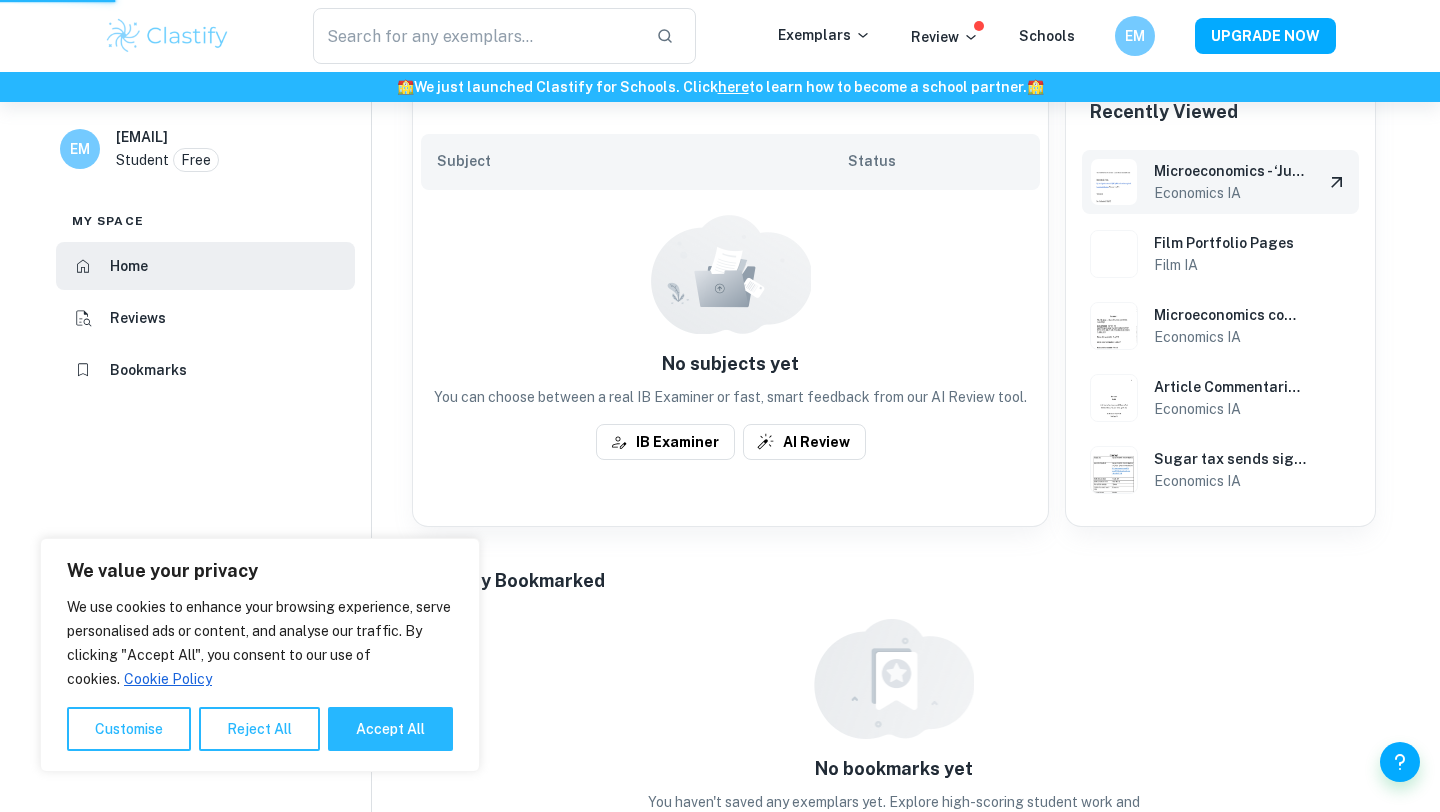 scroll, scrollTop: 0, scrollLeft: 0, axis: both 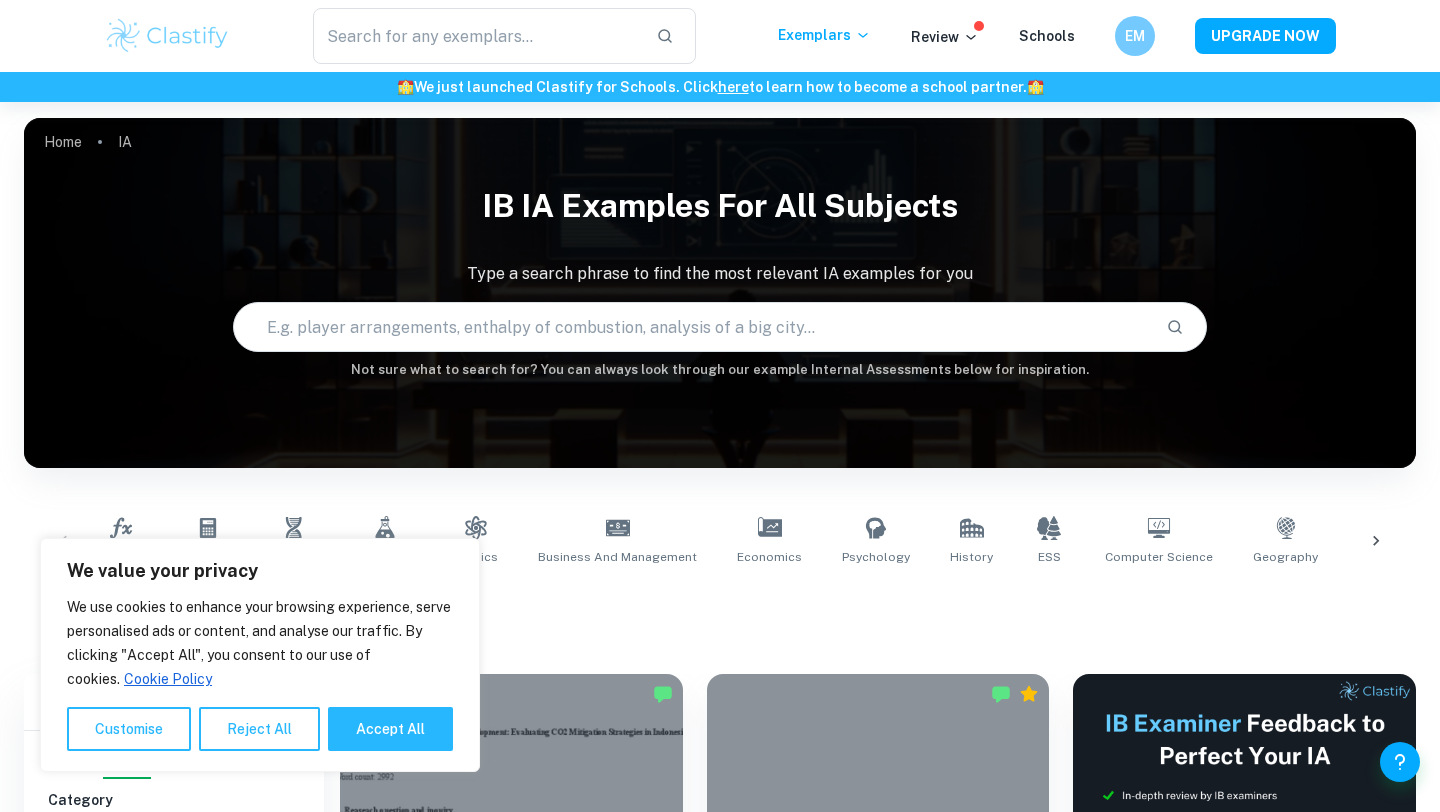 click on "Math AA Math AI Biology Chemistry Physics Business and Management Economics Psychology History ESS Computer Science Geography Visual Arts Comparative Study Visual Arts Process Portfolio Global Politics English A (Lang & Lit) HL Essay English A (Lit) HL Essay English A (Lang & Lit) IO English A (Lit) IO Design Technology Sports Science" at bounding box center [720, 541] 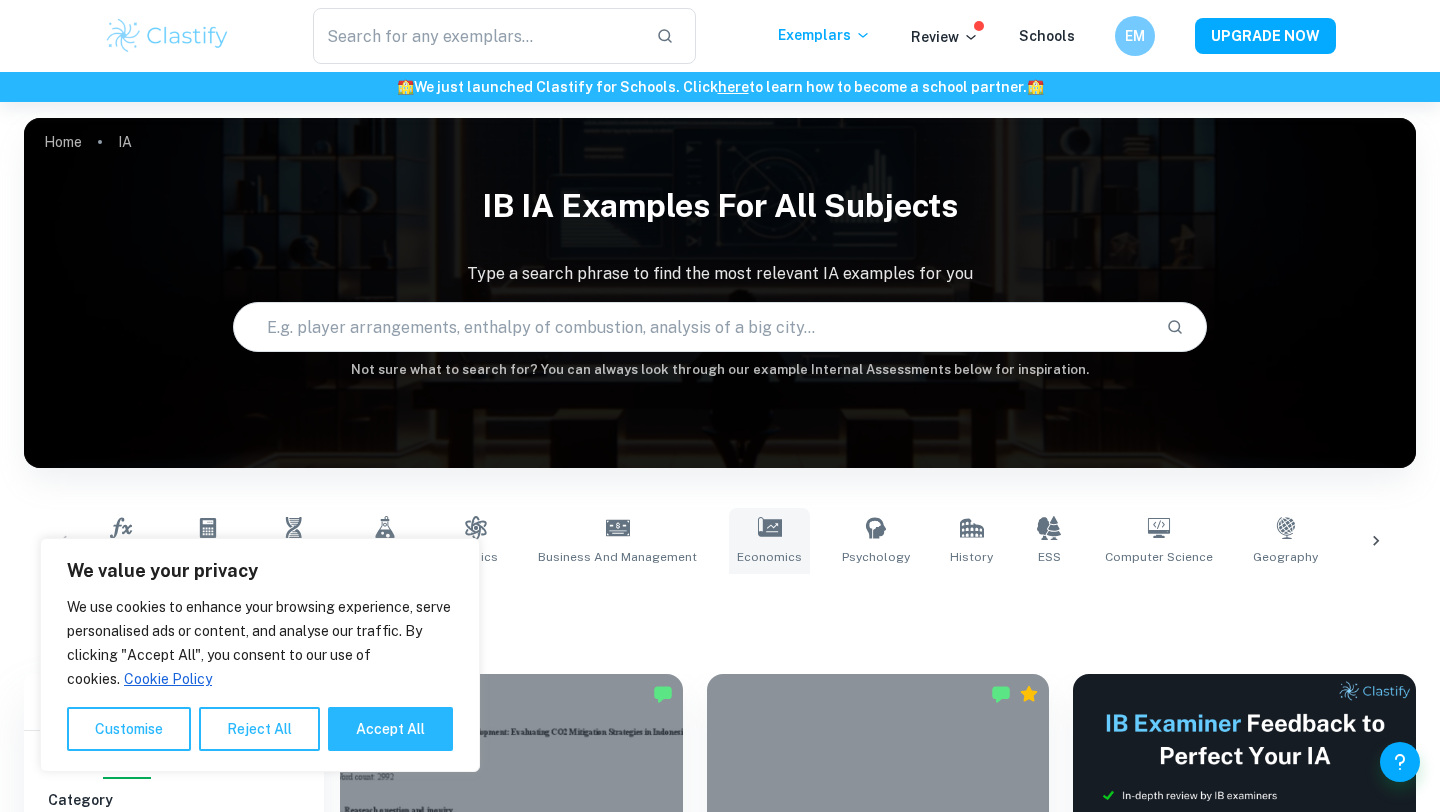 click on "Economics" at bounding box center [769, 541] 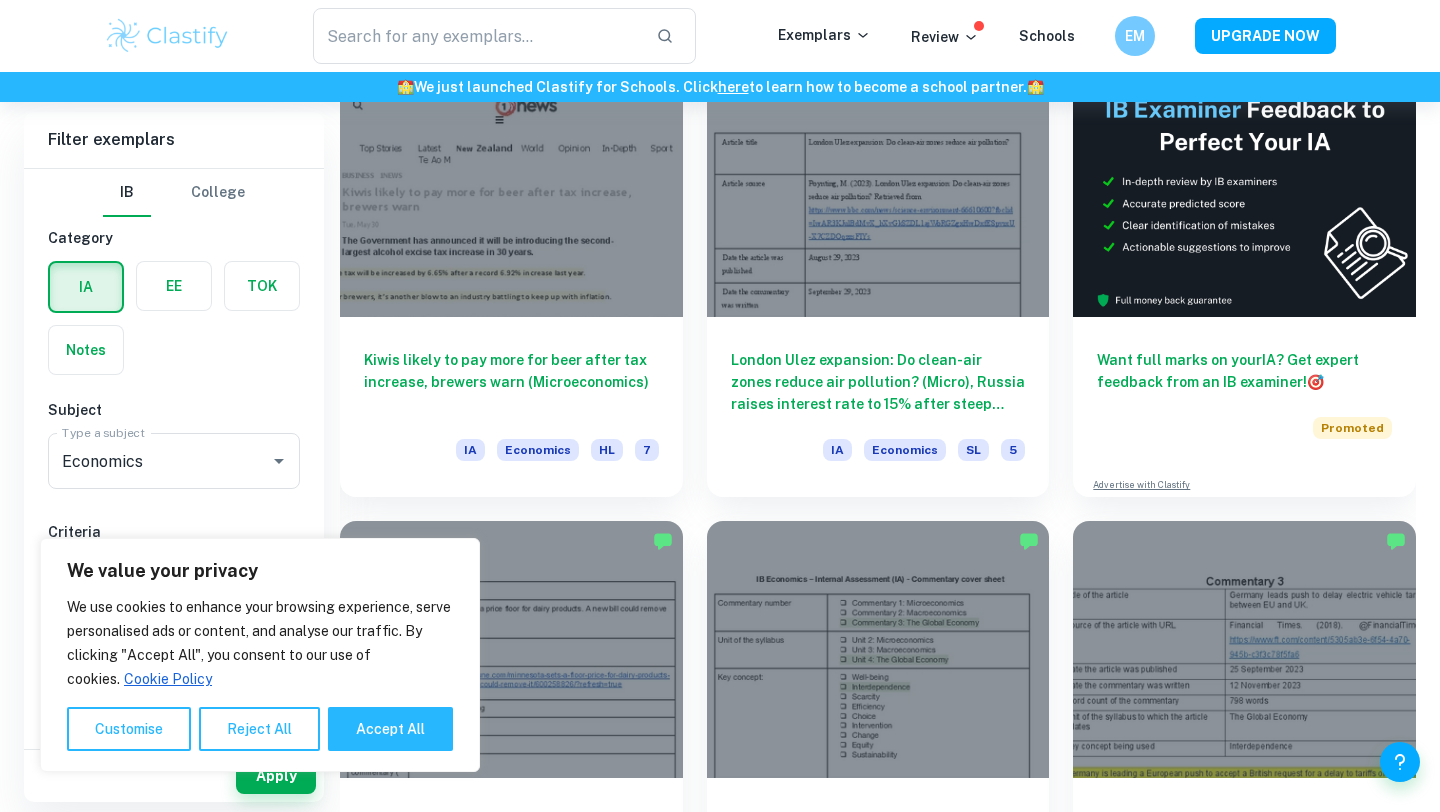 scroll, scrollTop: 613, scrollLeft: 0, axis: vertical 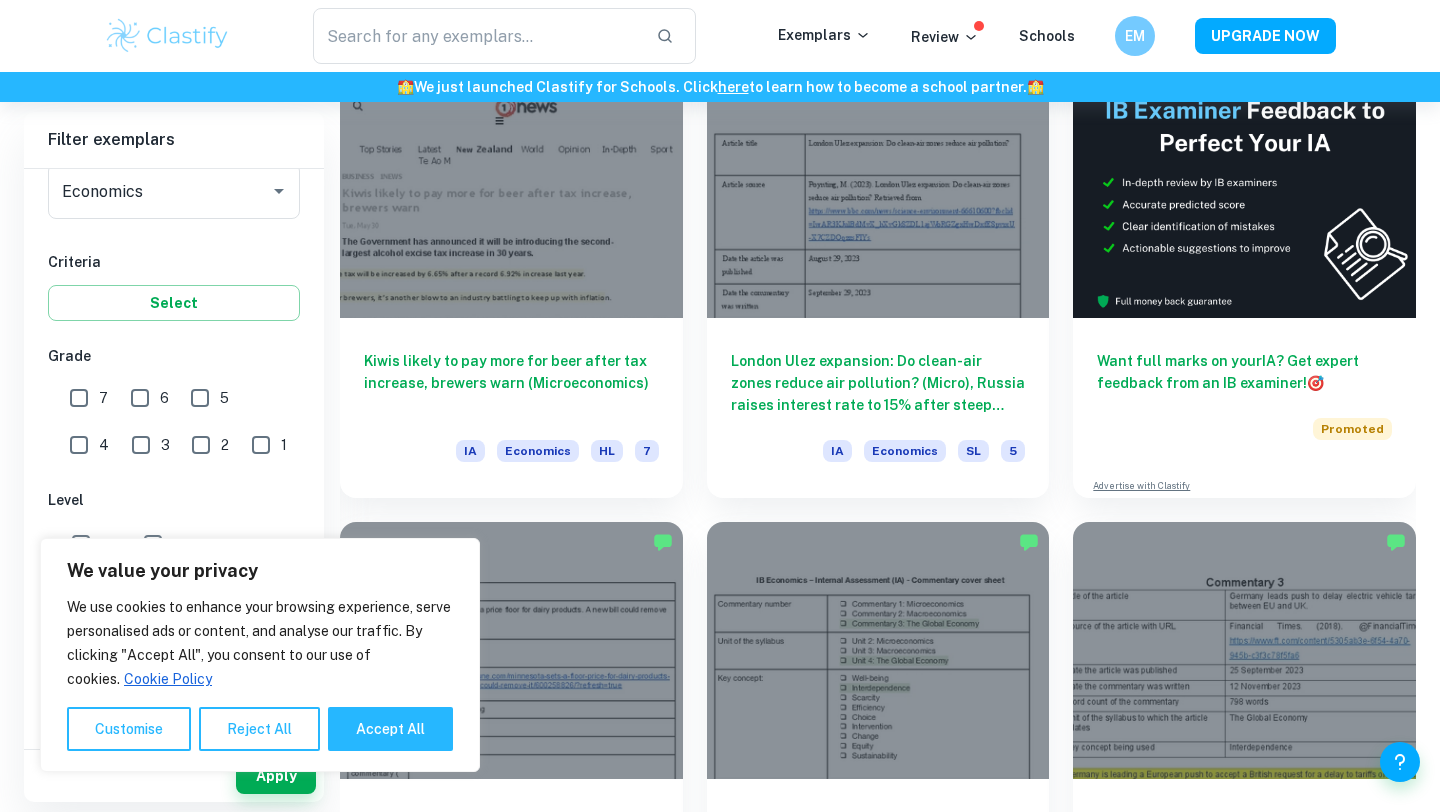 click on "7" at bounding box center [79, 398] 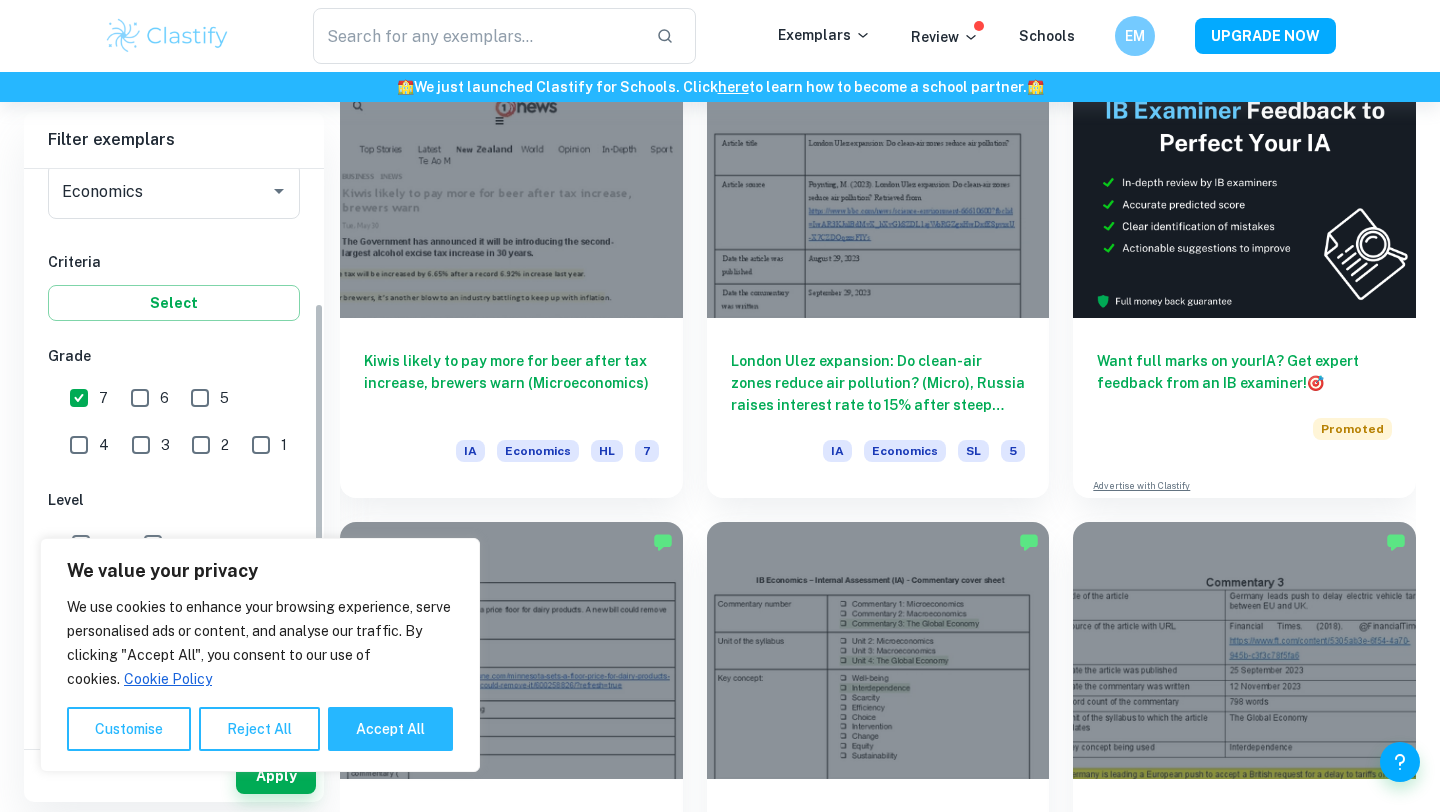 scroll, scrollTop: 426, scrollLeft: 0, axis: vertical 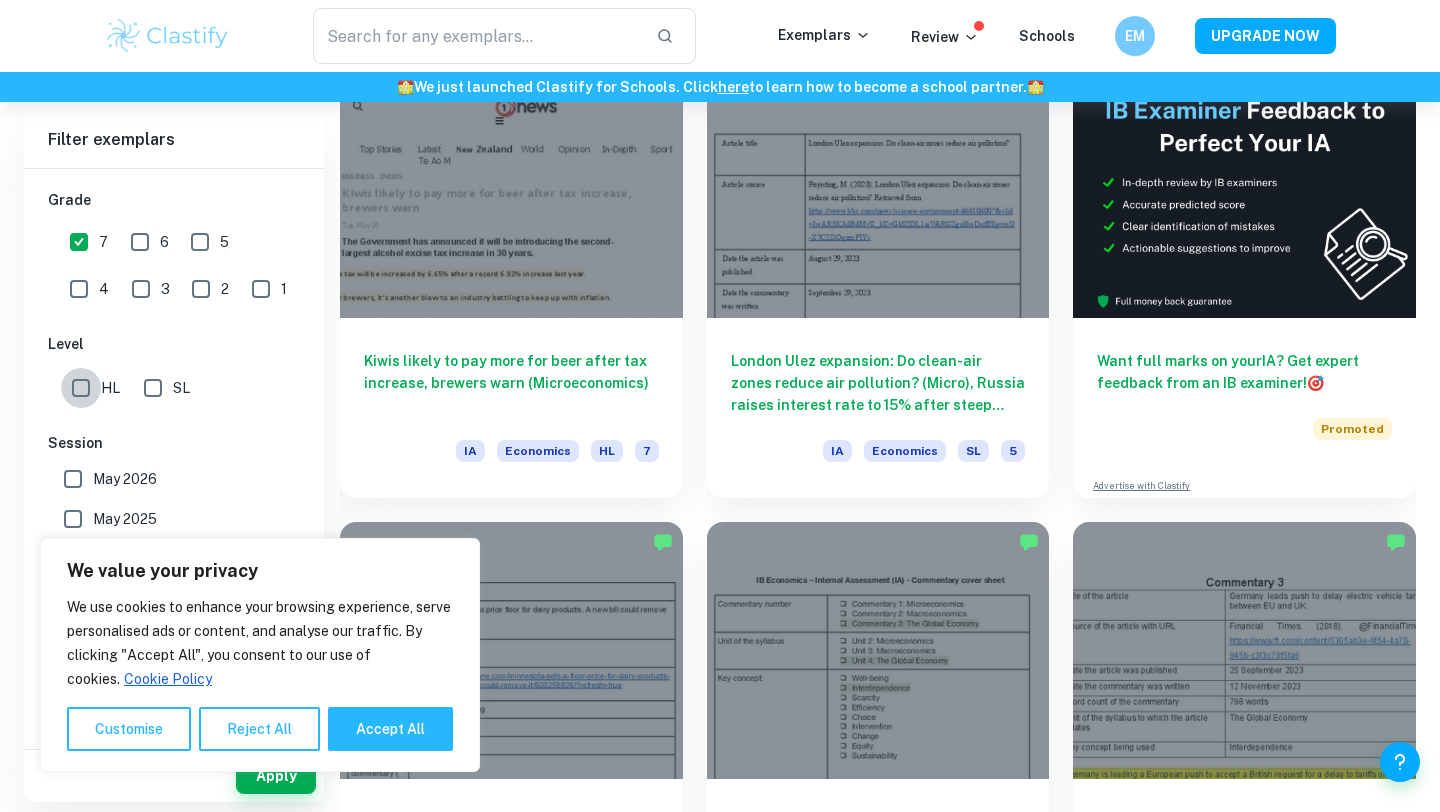 click on "HL" at bounding box center [81, 388] 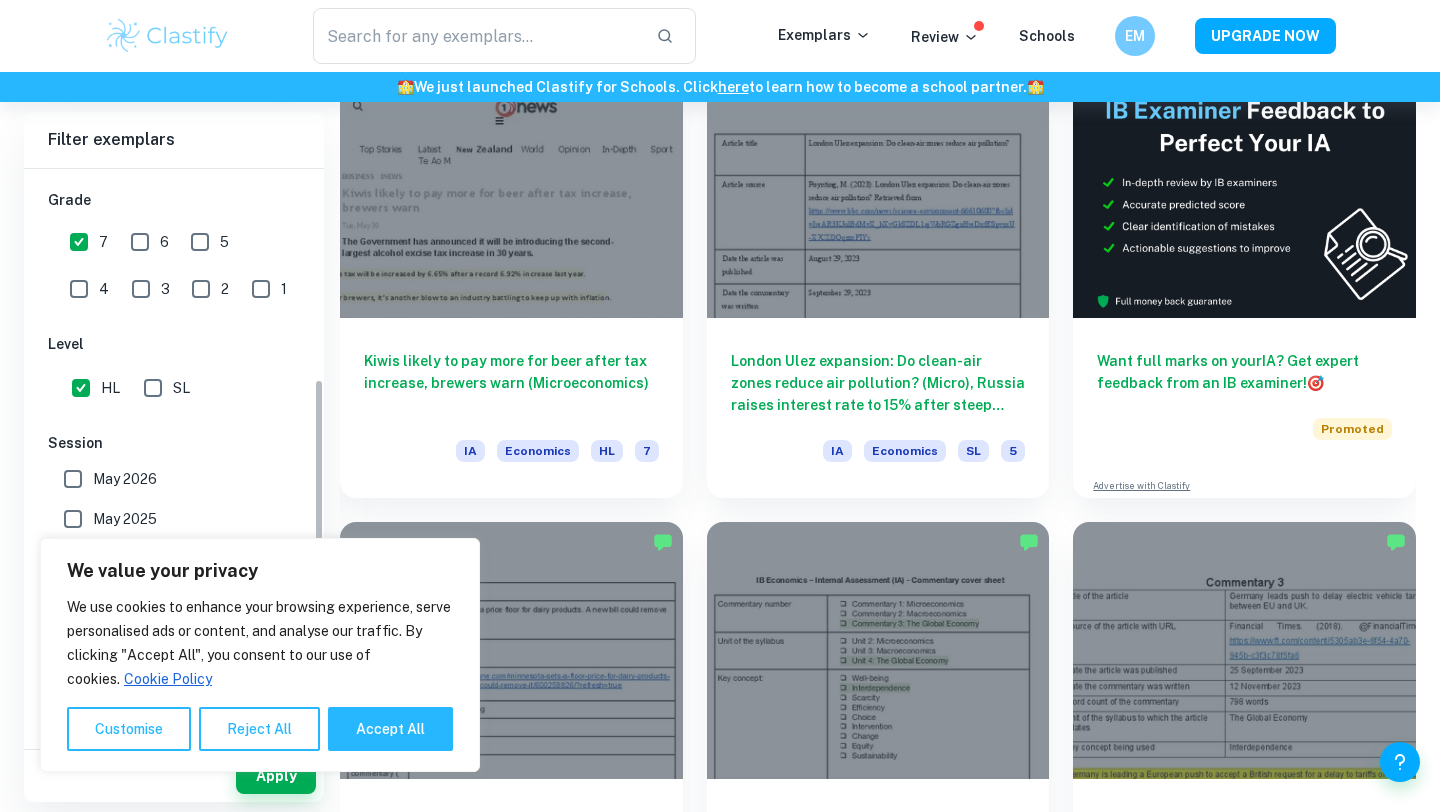 click on "May 2025" at bounding box center [73, 519] 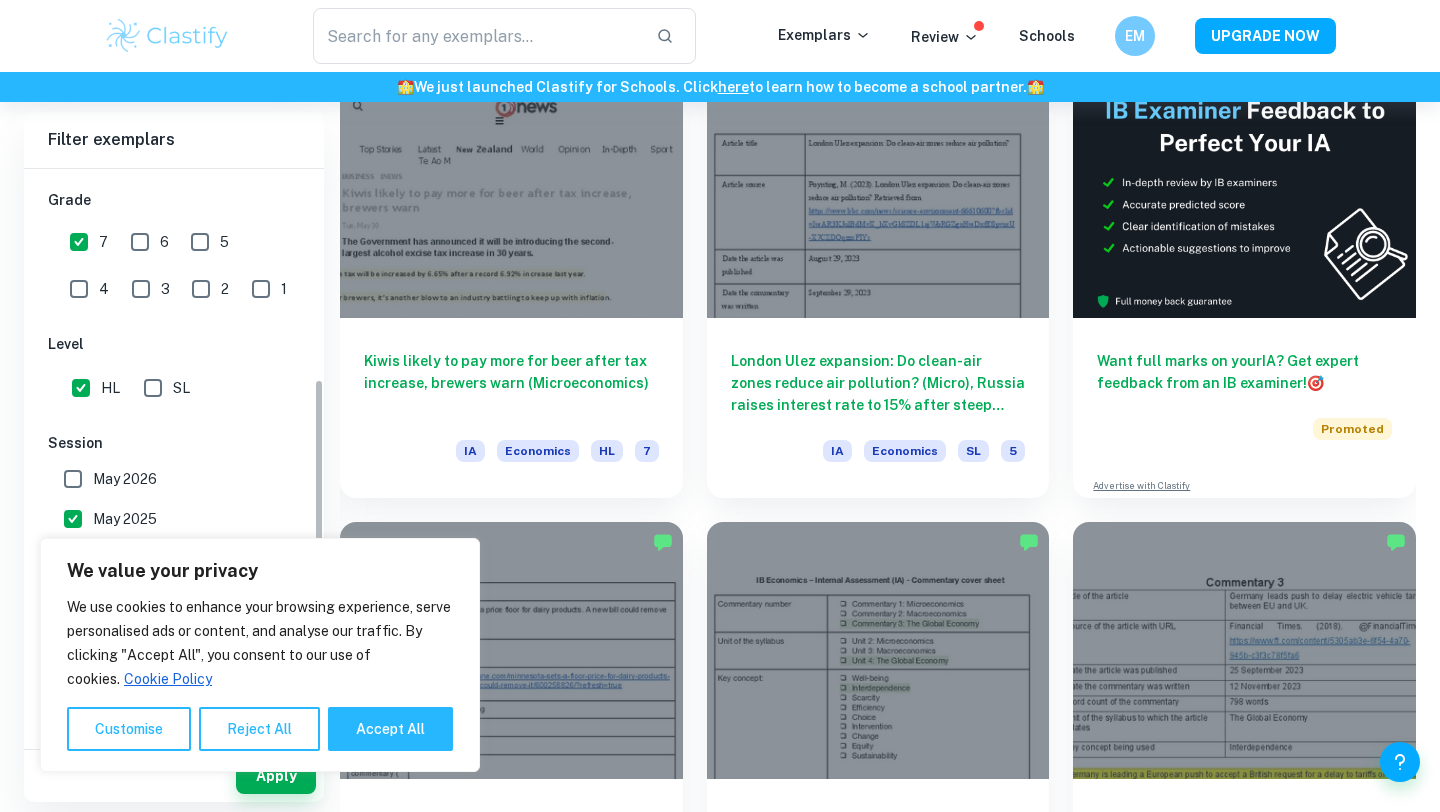 scroll, scrollTop: 584, scrollLeft: 0, axis: vertical 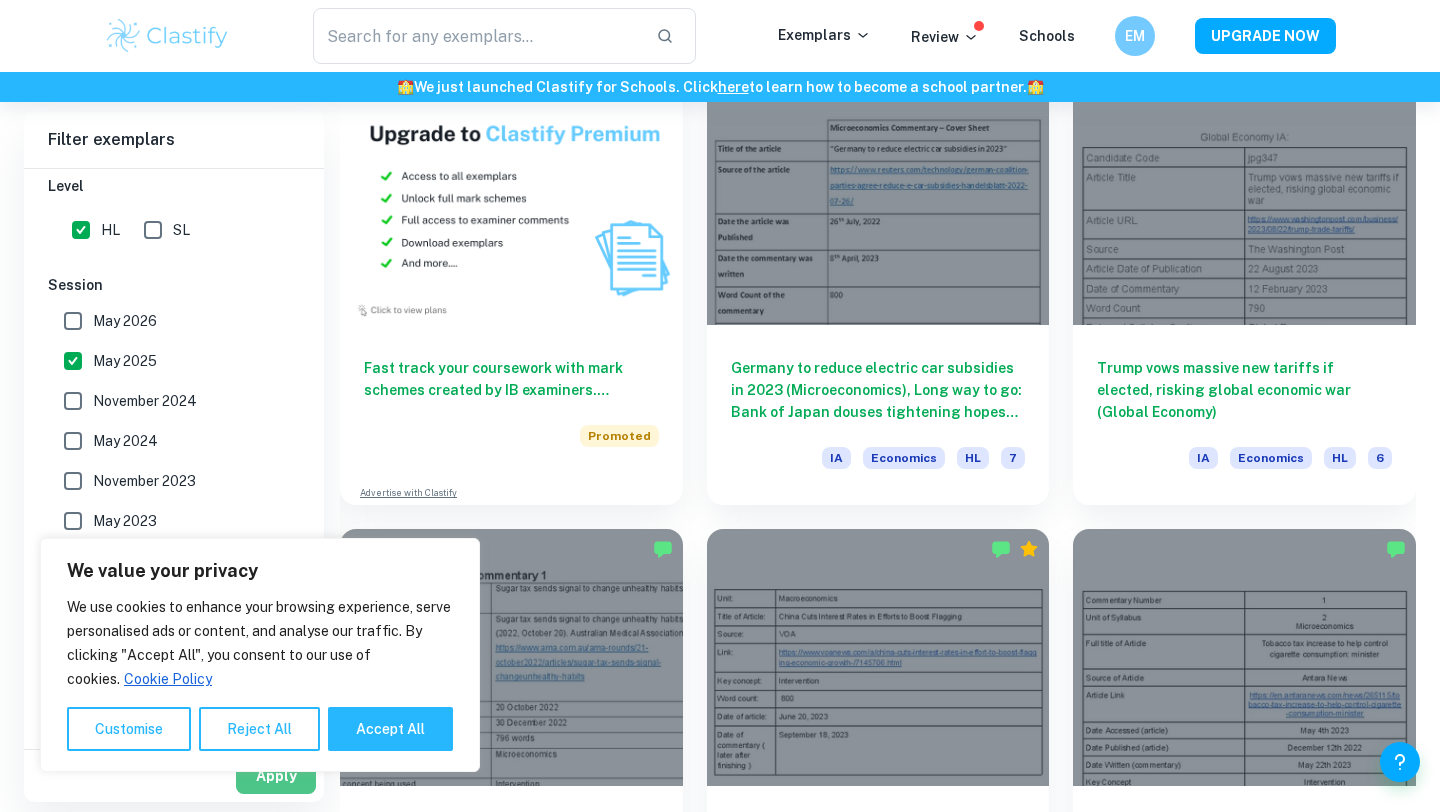 click on "Apply" at bounding box center [276, 776] 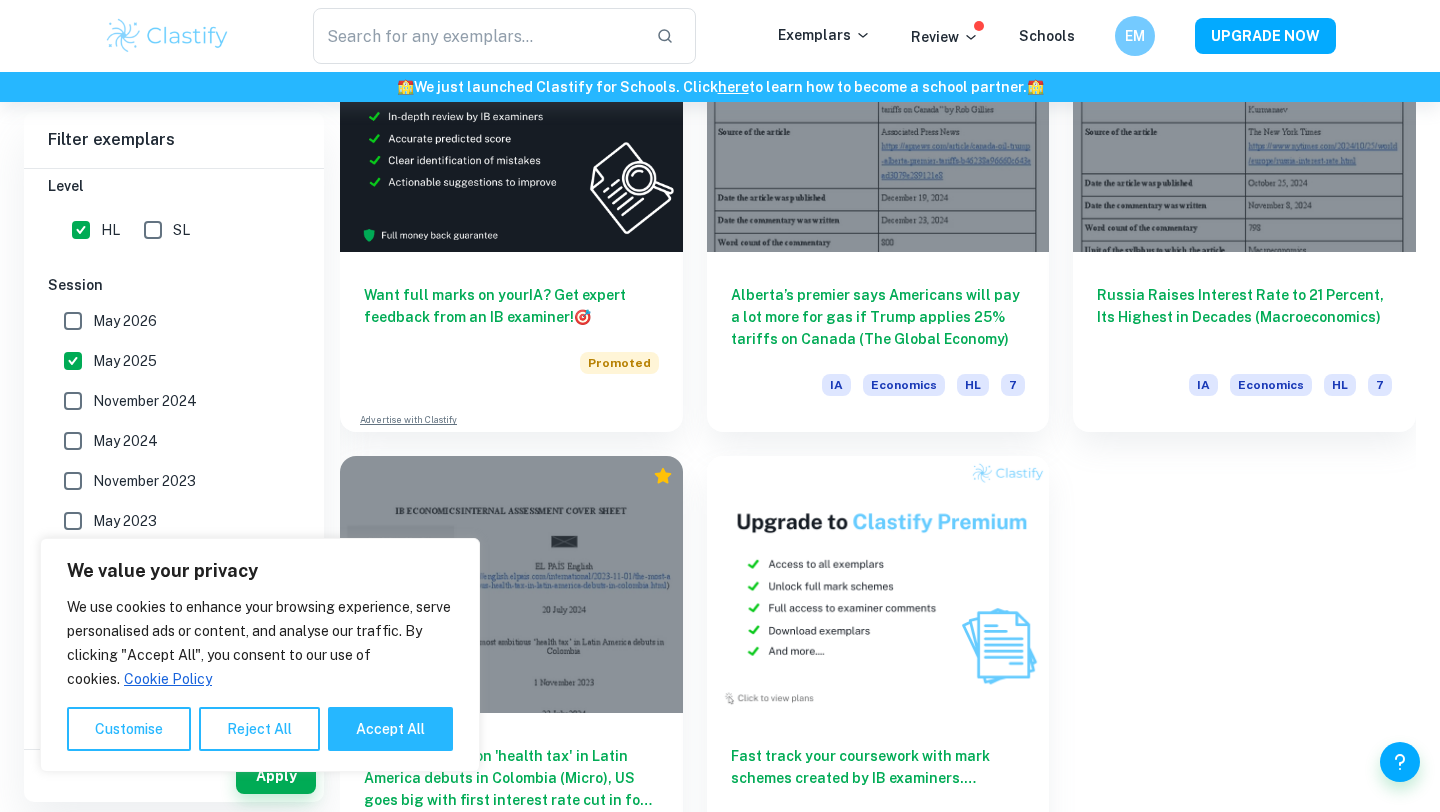 scroll, scrollTop: 3444, scrollLeft: 0, axis: vertical 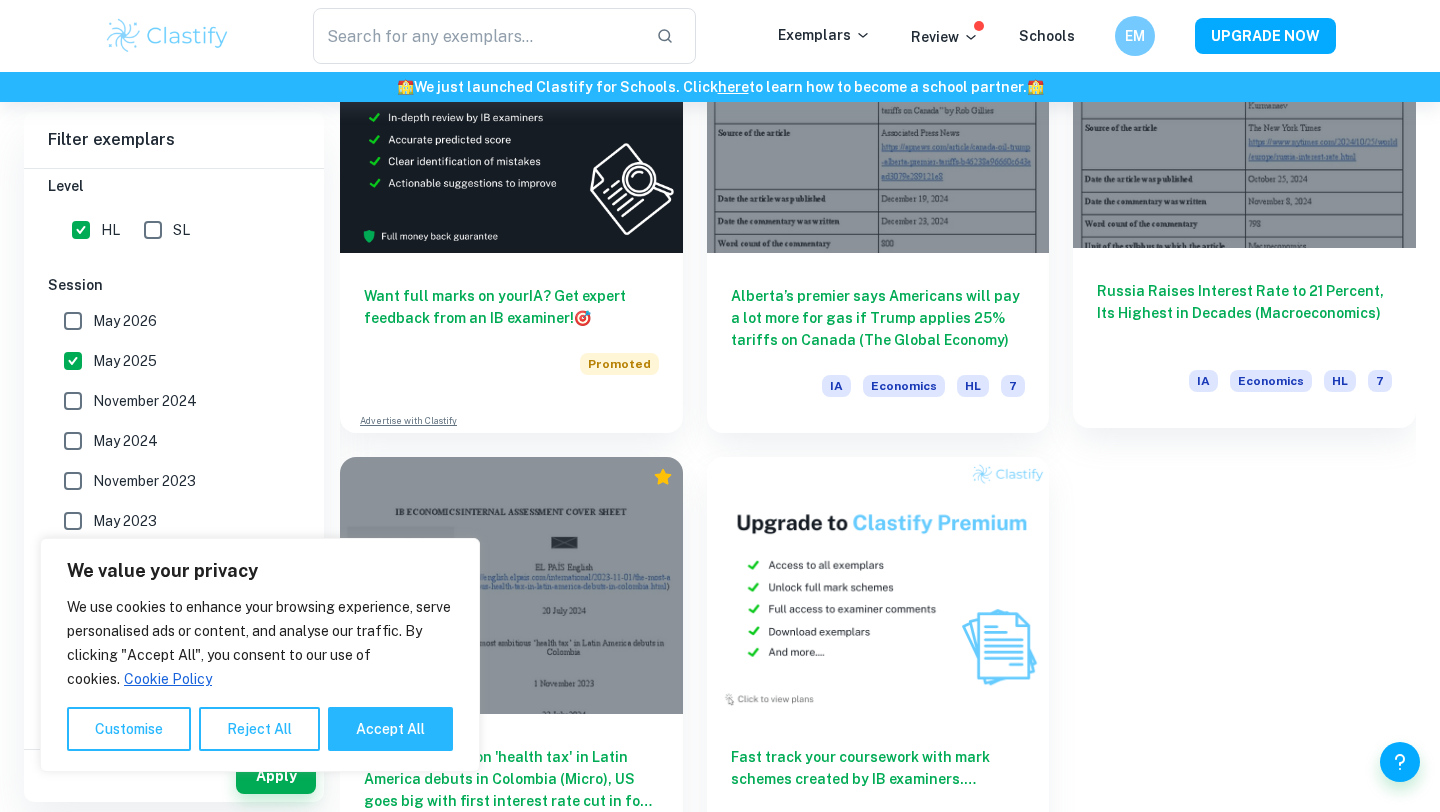 click on "Russia Raises Interest Rate to 21 Percent, Its Highest in Decades (Macroeconomics)" at bounding box center [1244, 313] 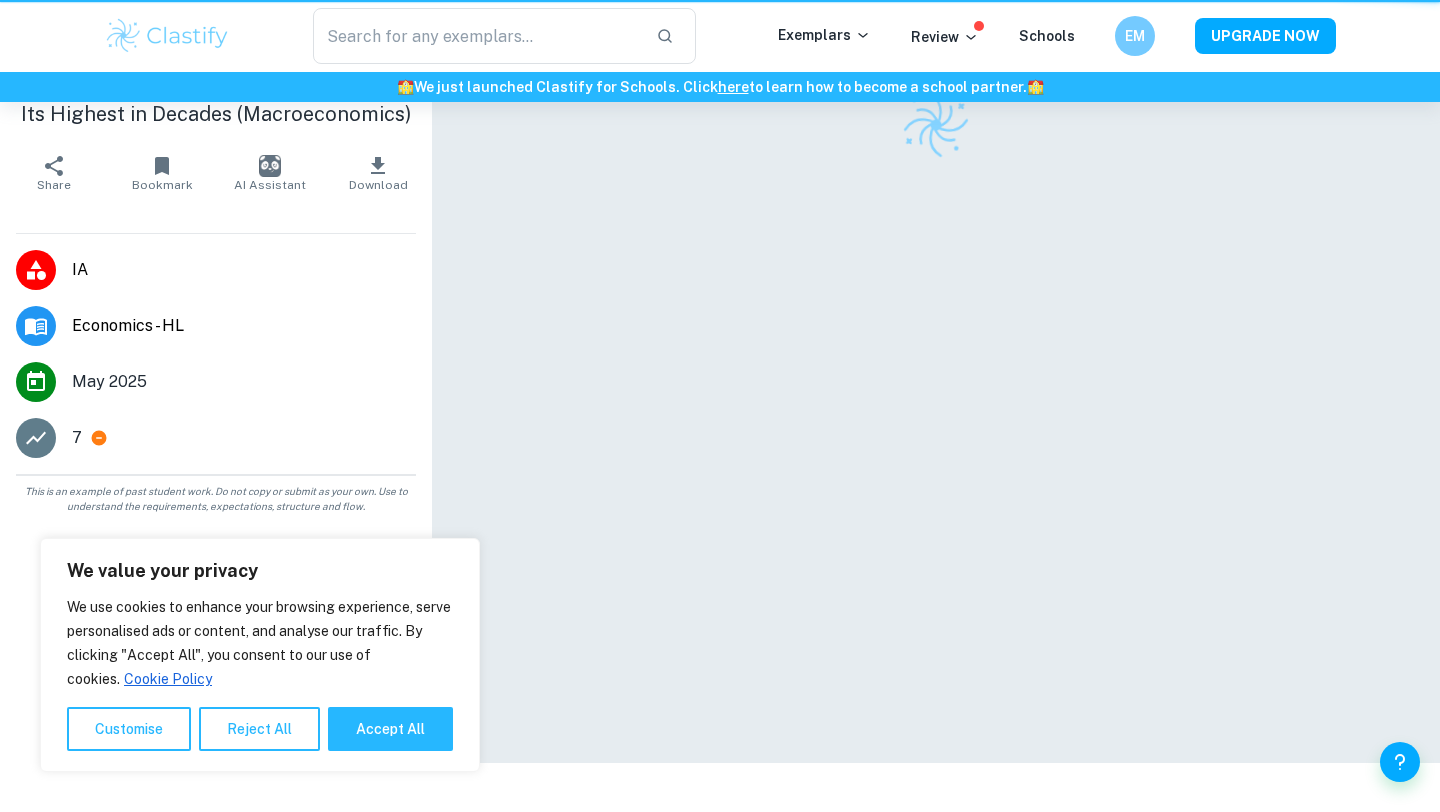 scroll, scrollTop: 0, scrollLeft: 0, axis: both 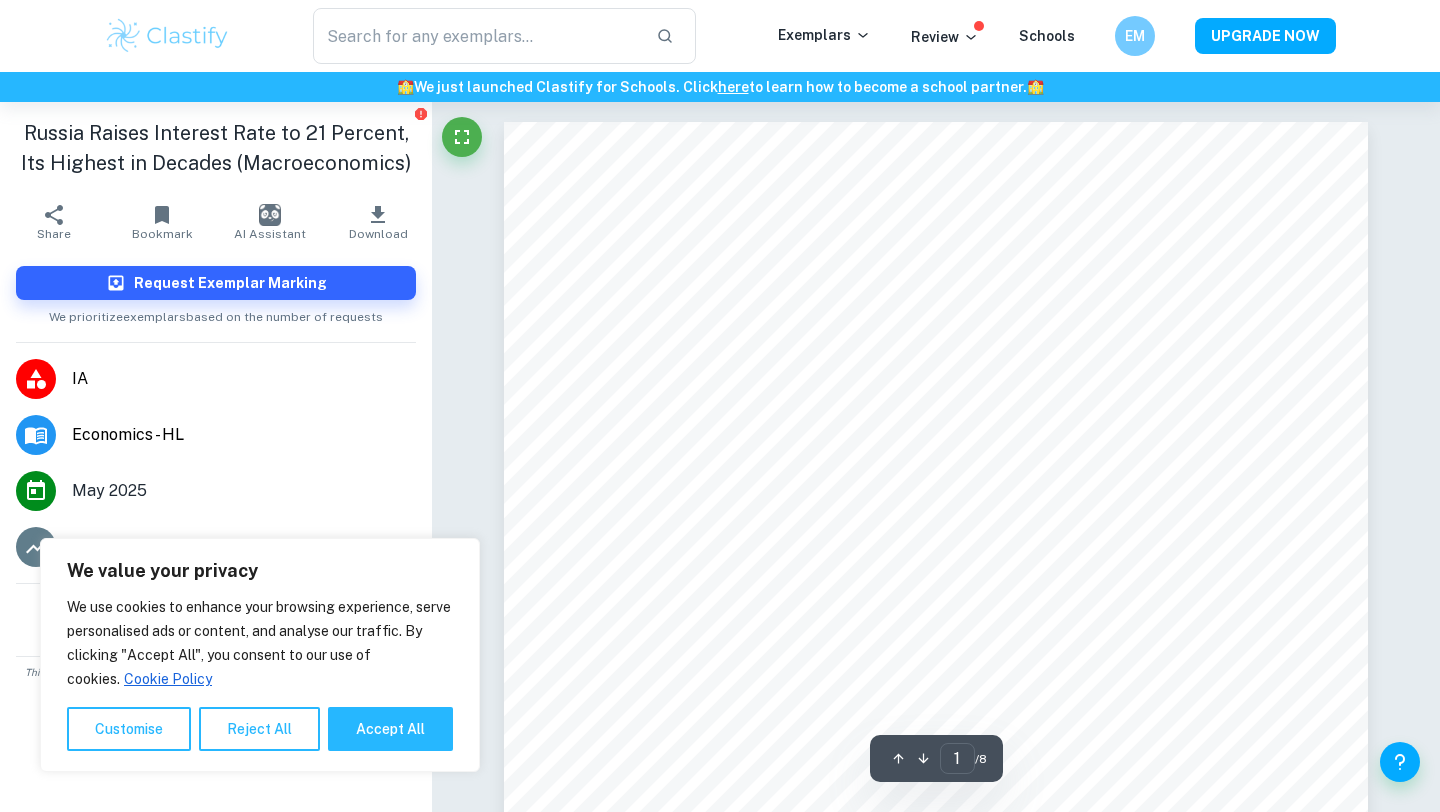 click on "Request Exemplar Marking We prioritize  exemplars  based on the number of requests" at bounding box center (216, 296) 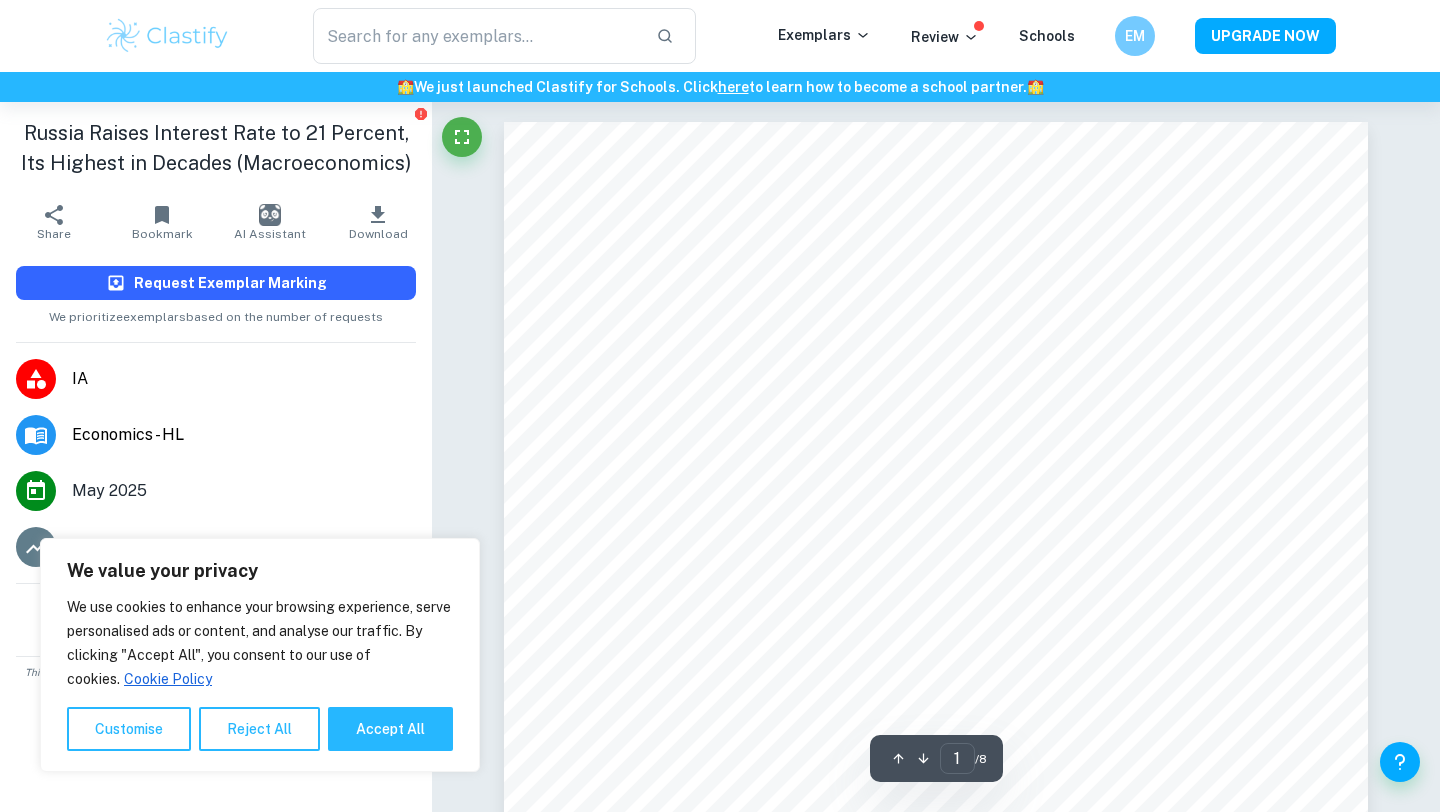 click on "Request Exemplar Marking" at bounding box center (216, 283) 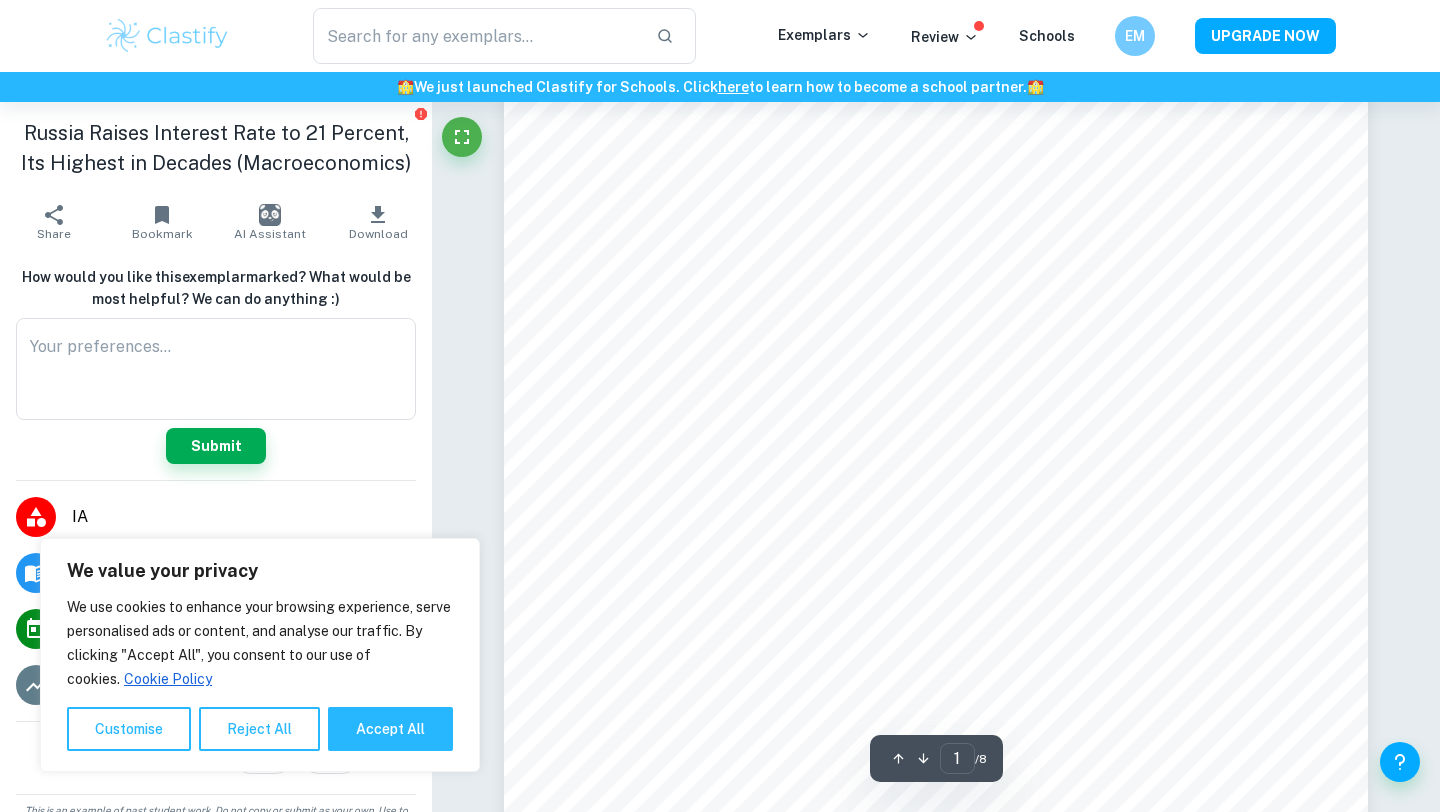 scroll, scrollTop: 726, scrollLeft: 0, axis: vertical 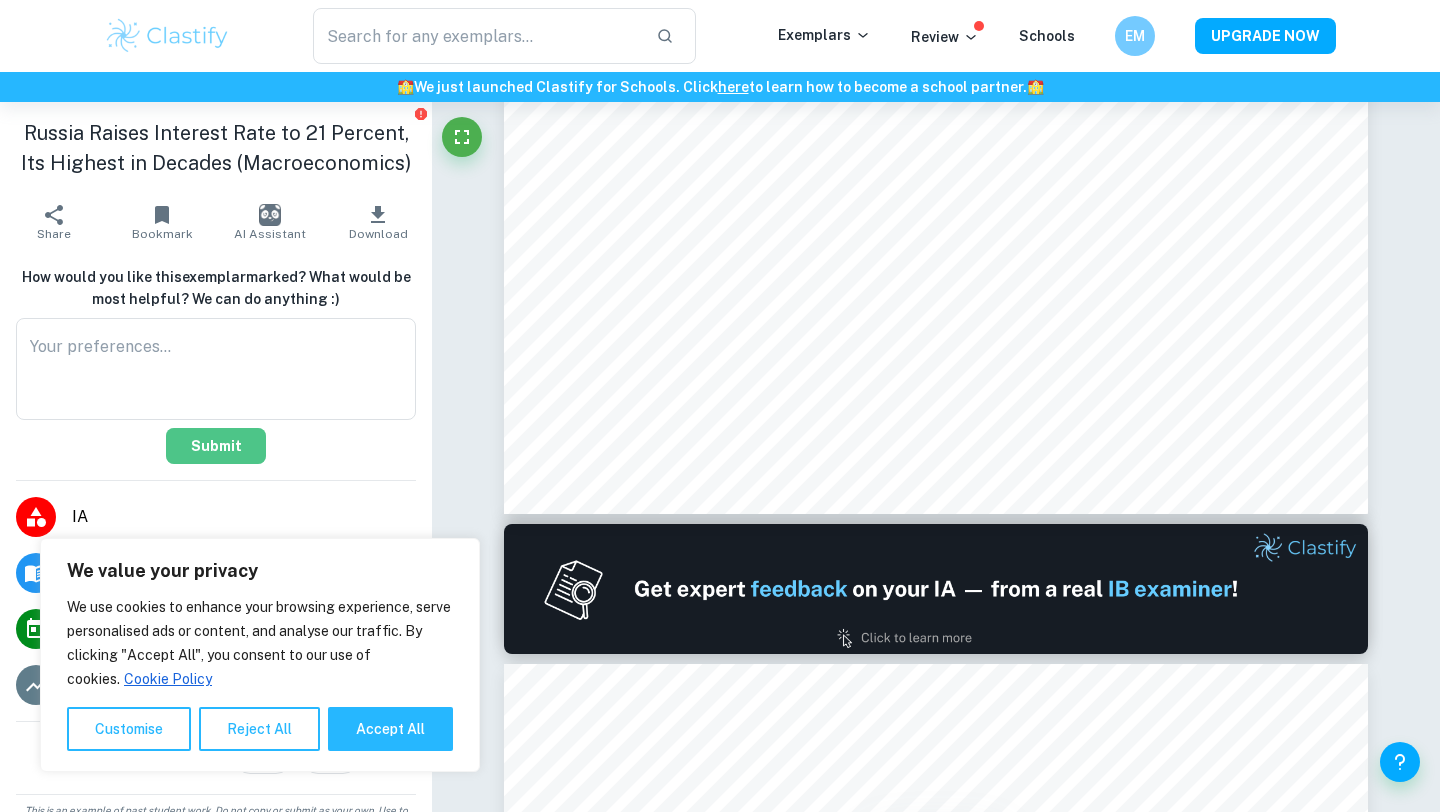 click on "Submit" at bounding box center [216, 446] 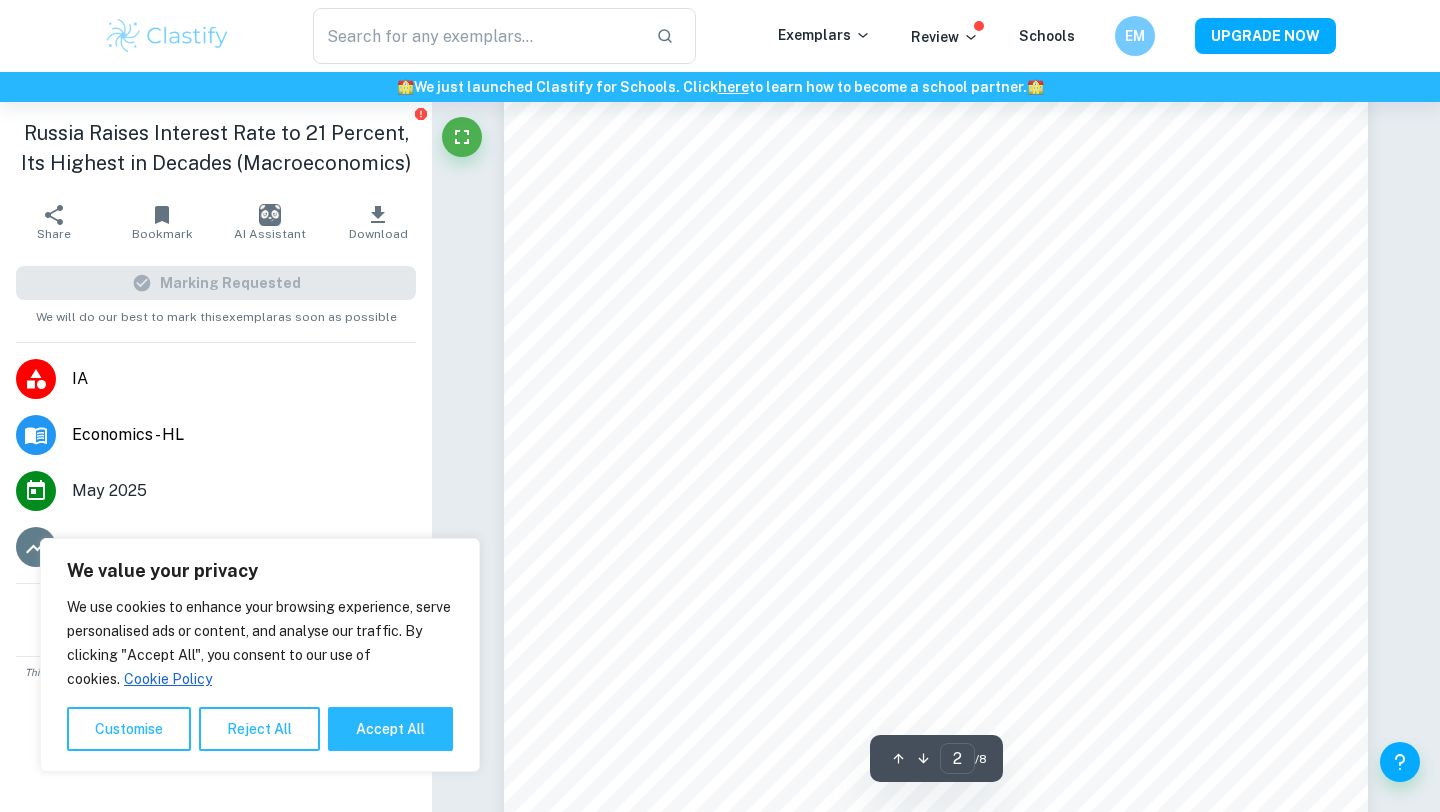 scroll, scrollTop: 1179, scrollLeft: 0, axis: vertical 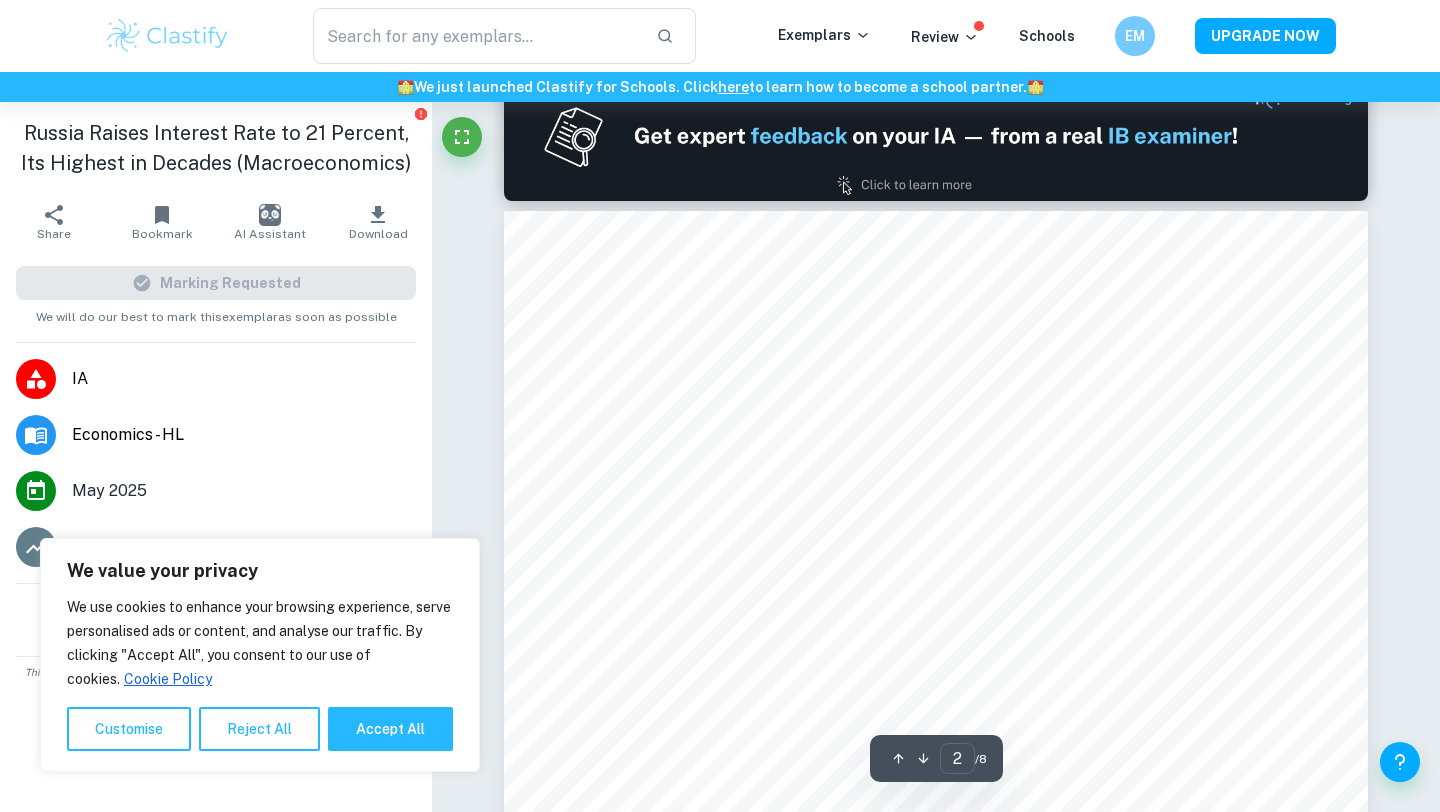 type on "1" 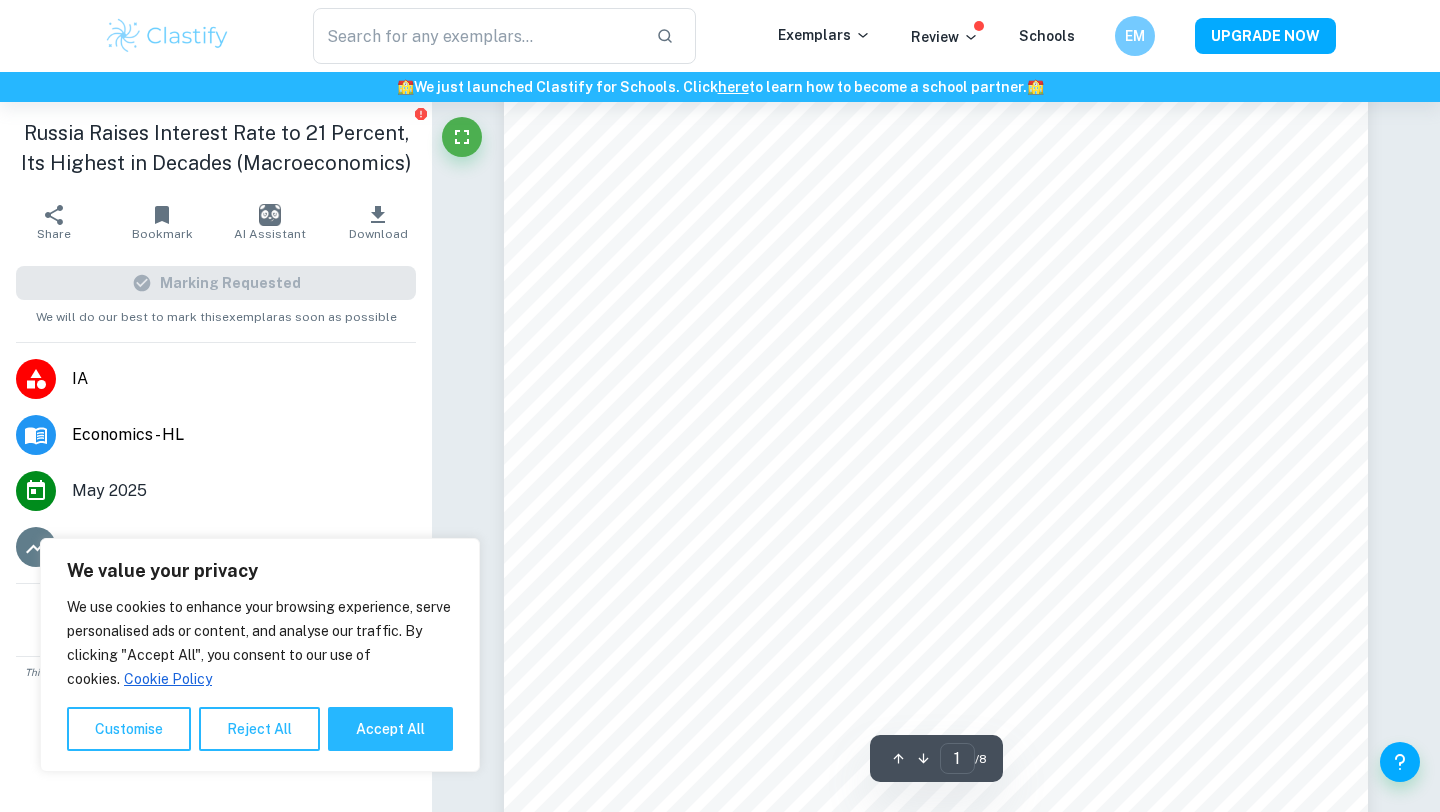scroll, scrollTop: 277, scrollLeft: 0, axis: vertical 